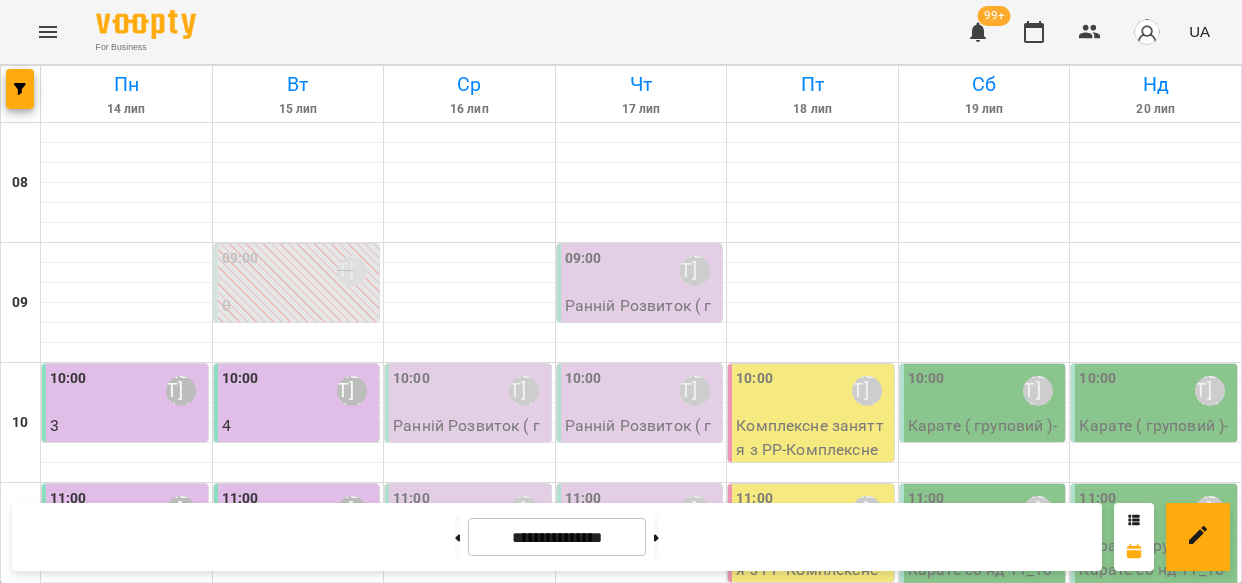 scroll, scrollTop: 0, scrollLeft: 0, axis: both 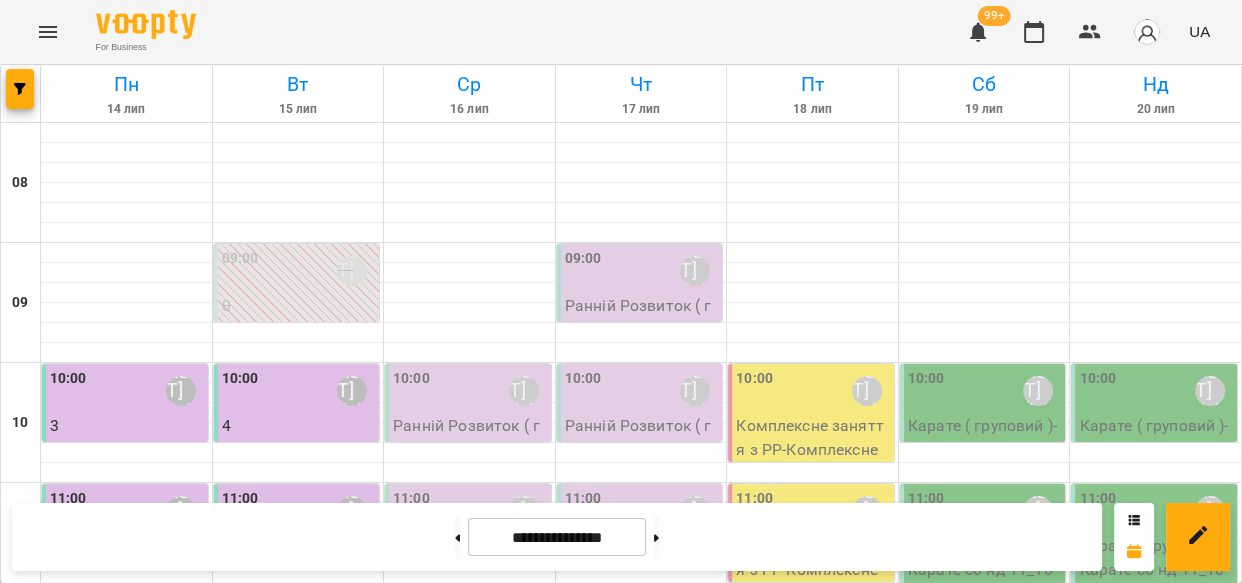 click 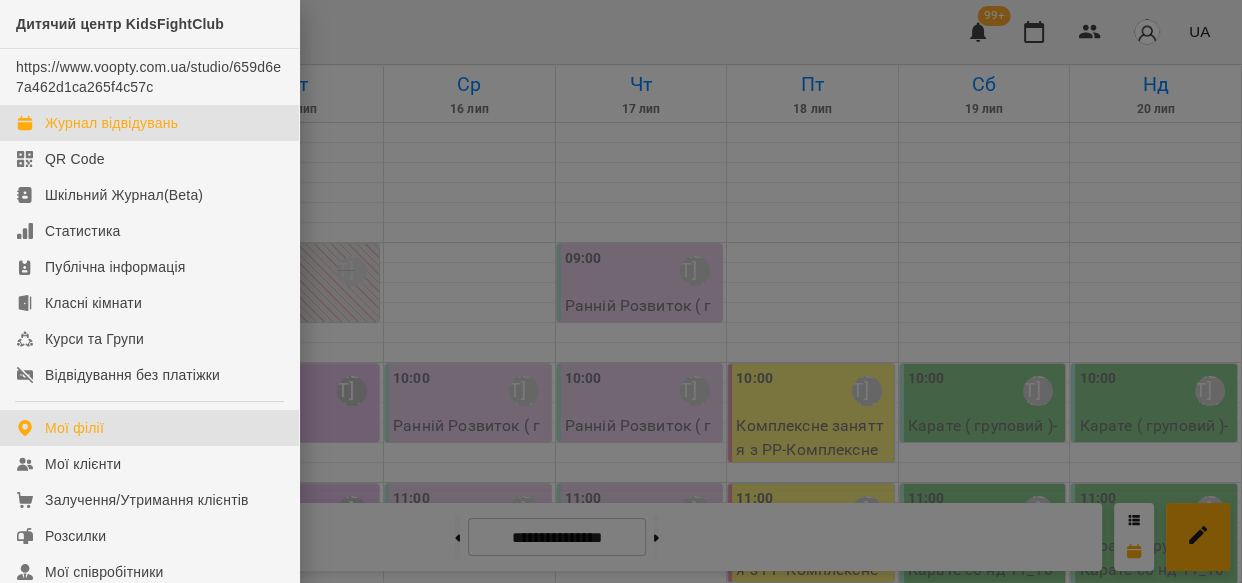 click on "Мої філії" at bounding box center [149, 428] 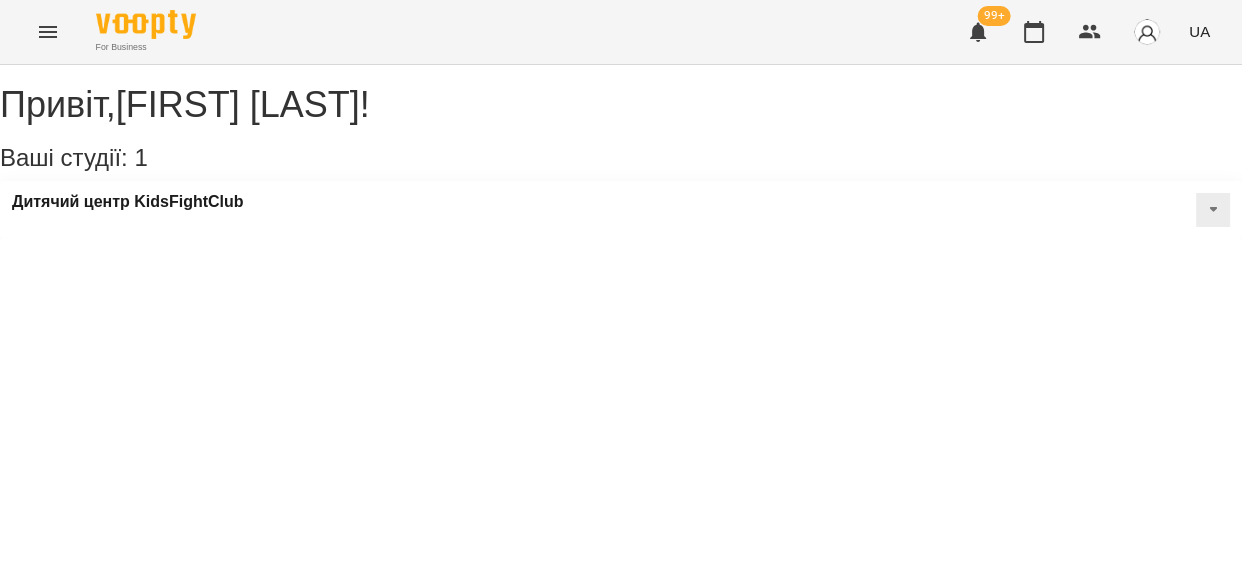 click 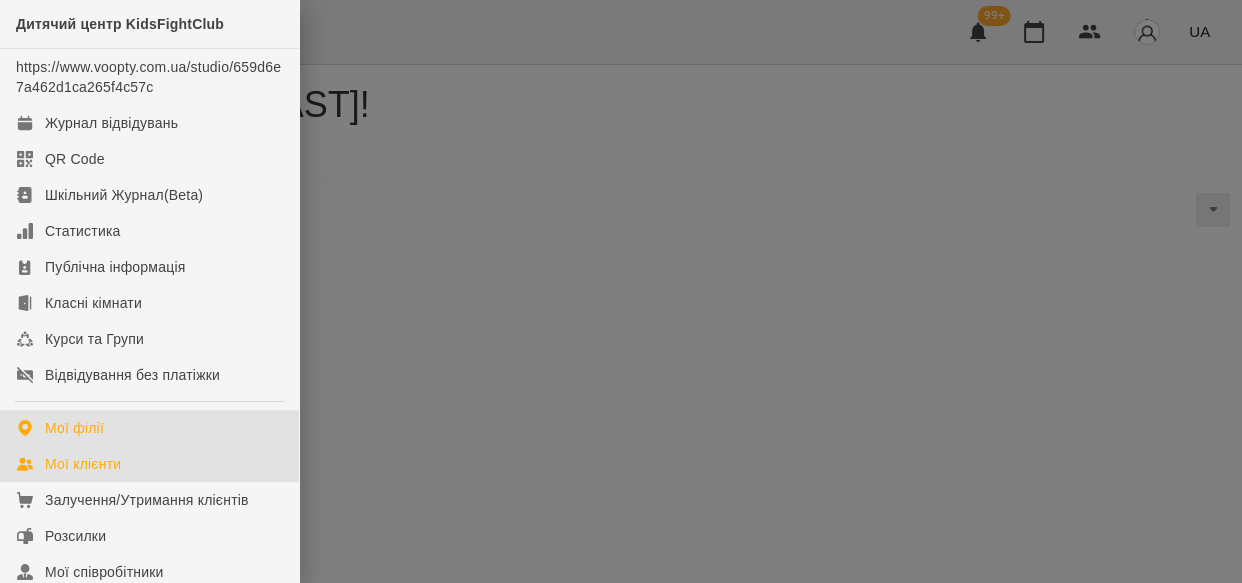 click on "Мої клієнти" at bounding box center (149, 464) 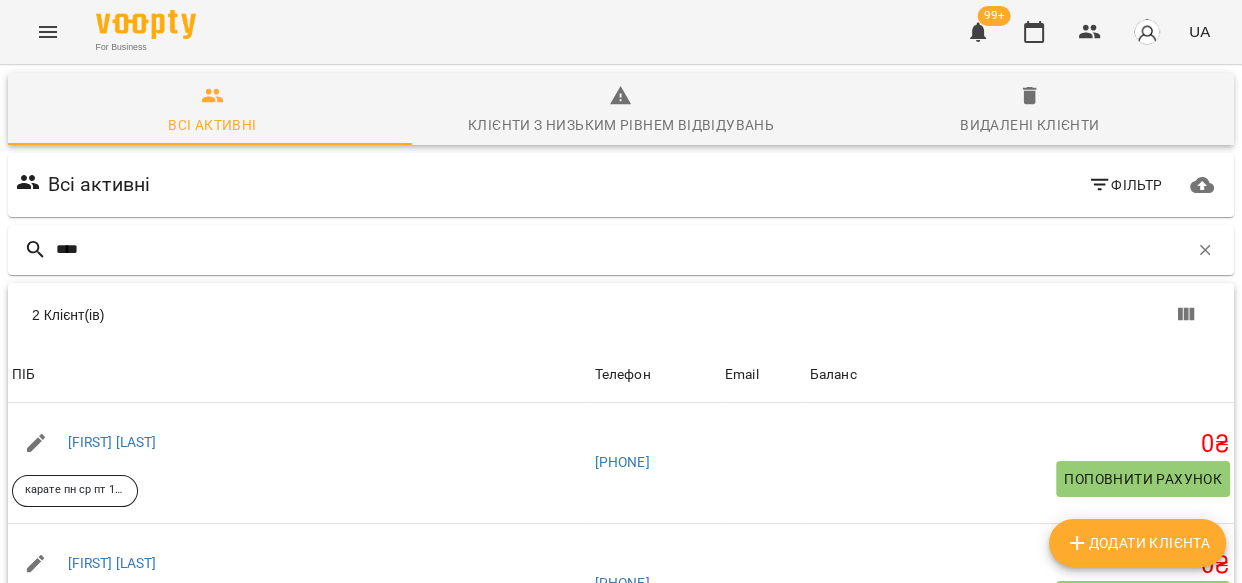 type on "****" 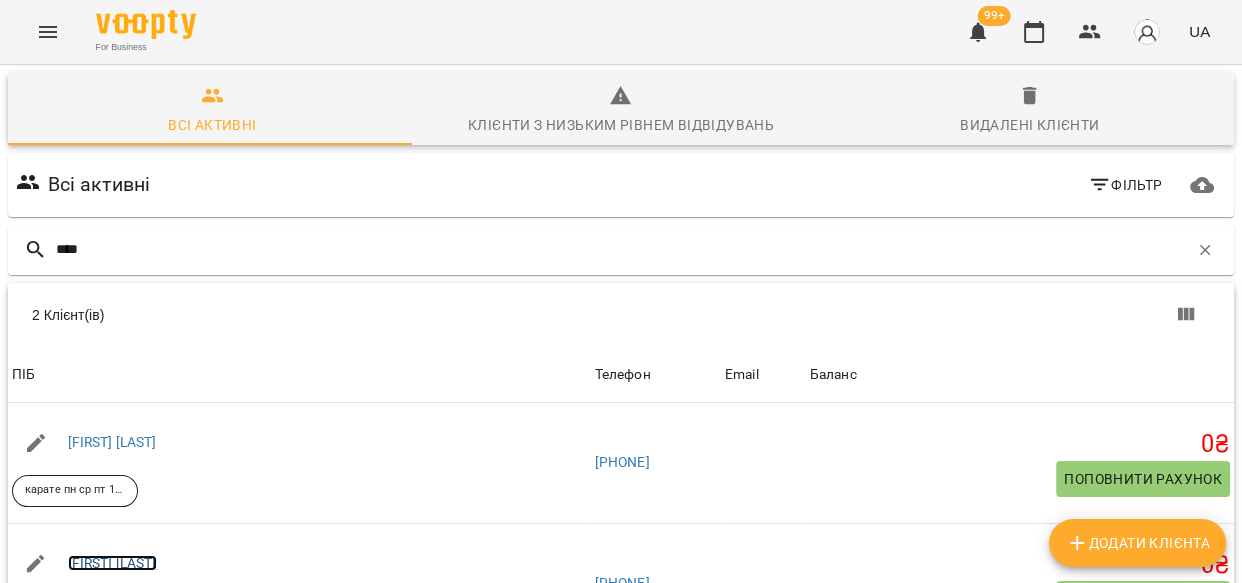 click on "[LAST] [FIRST]" at bounding box center [112, 563] 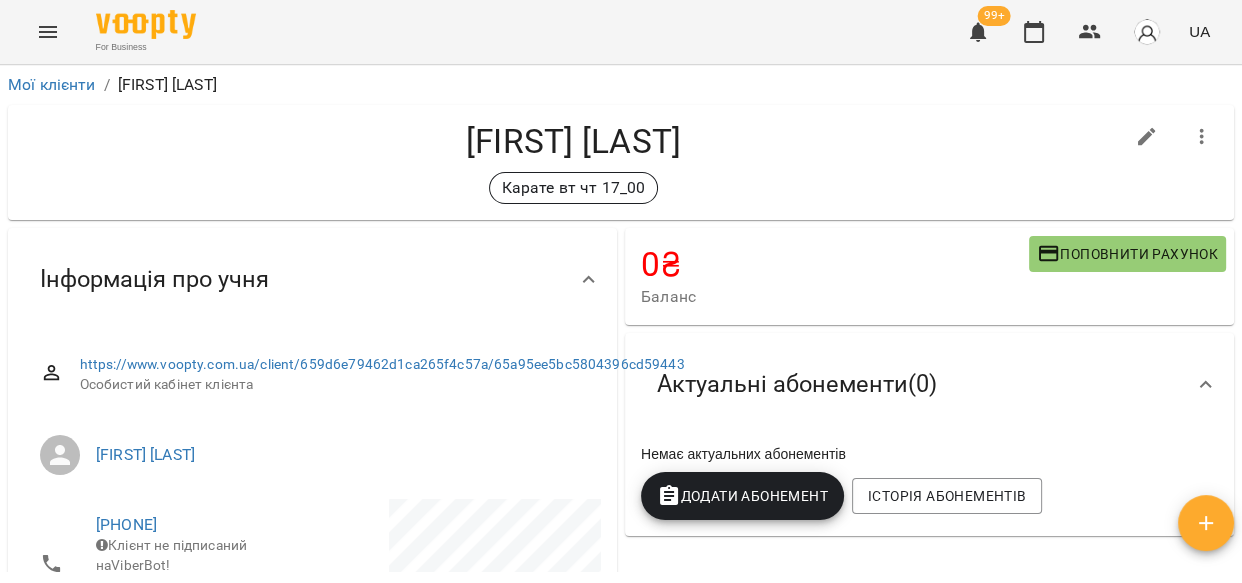 click on "Додати Абонемент" at bounding box center [742, 496] 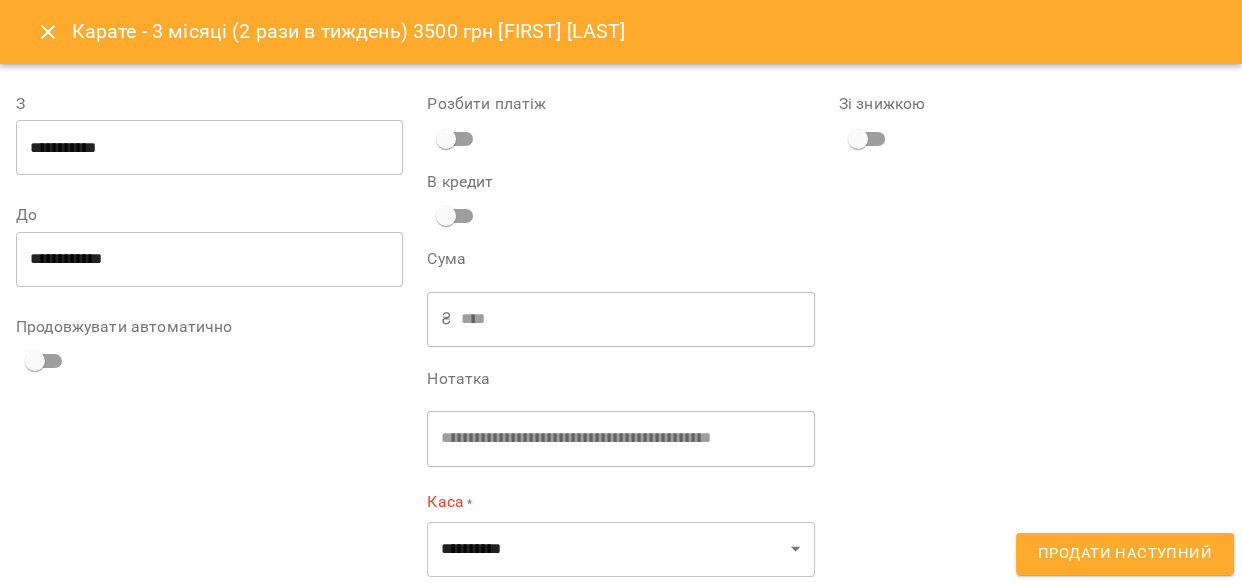 click 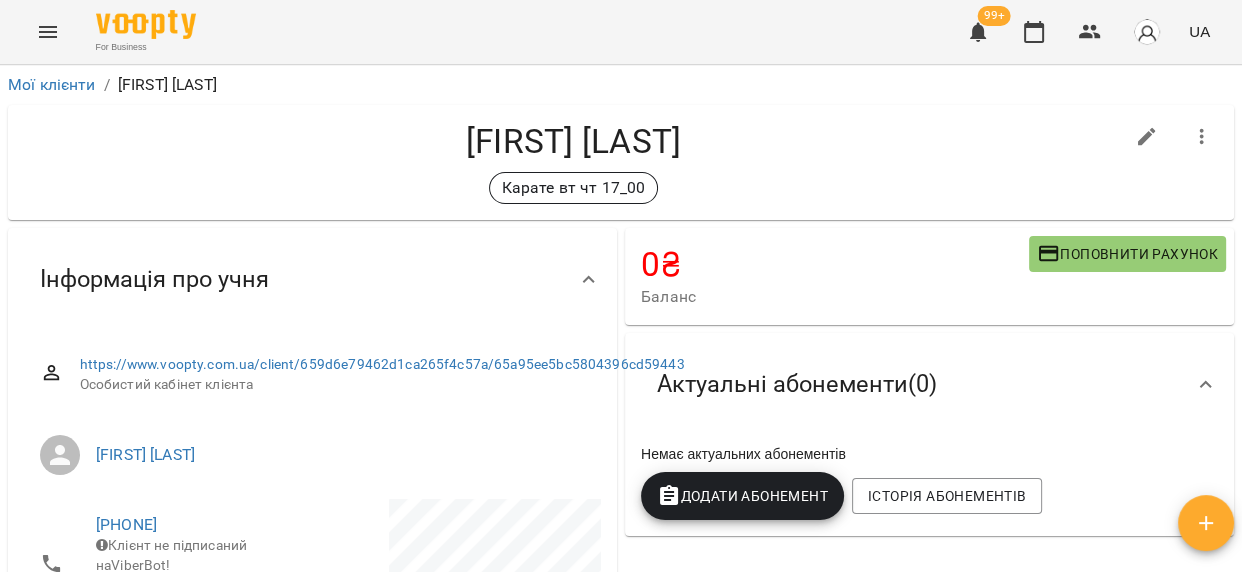 click on "Додати Абонемент" at bounding box center (742, 496) 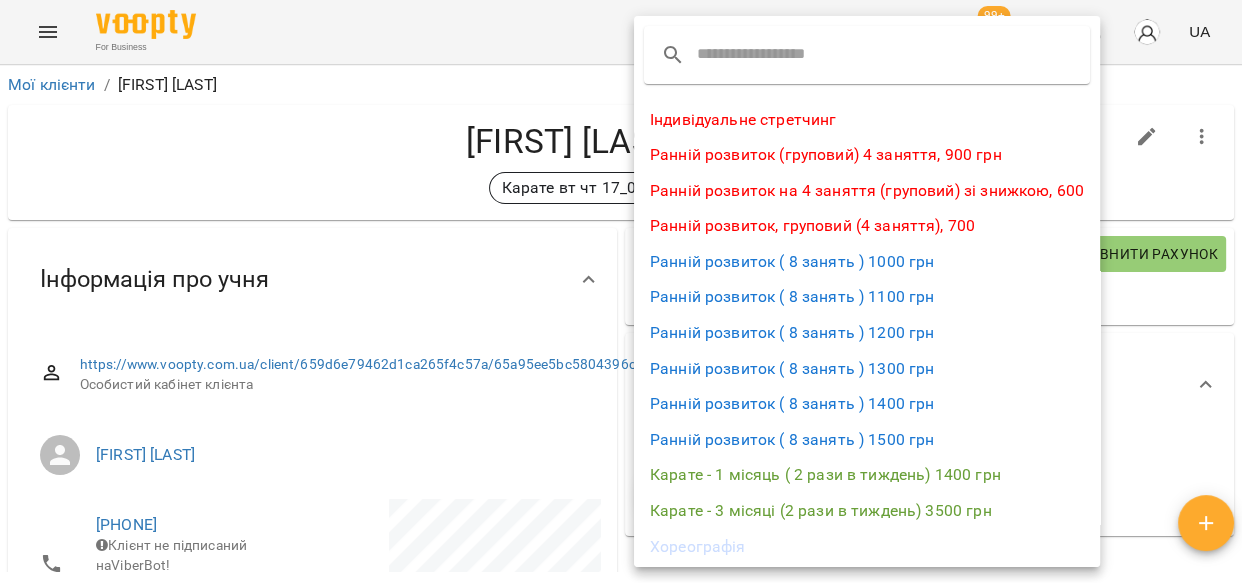 click on "Карате - 1 місяць ( 2 рази в тиждень) 1400 грн" at bounding box center [867, 475] 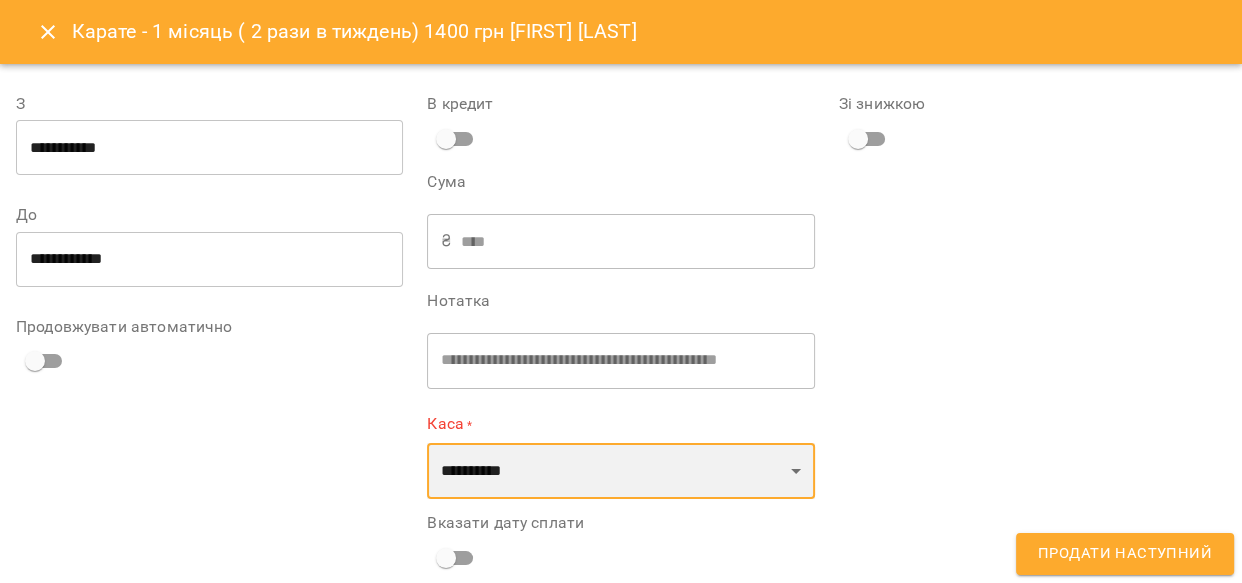 click on "**********" at bounding box center (620, 471) 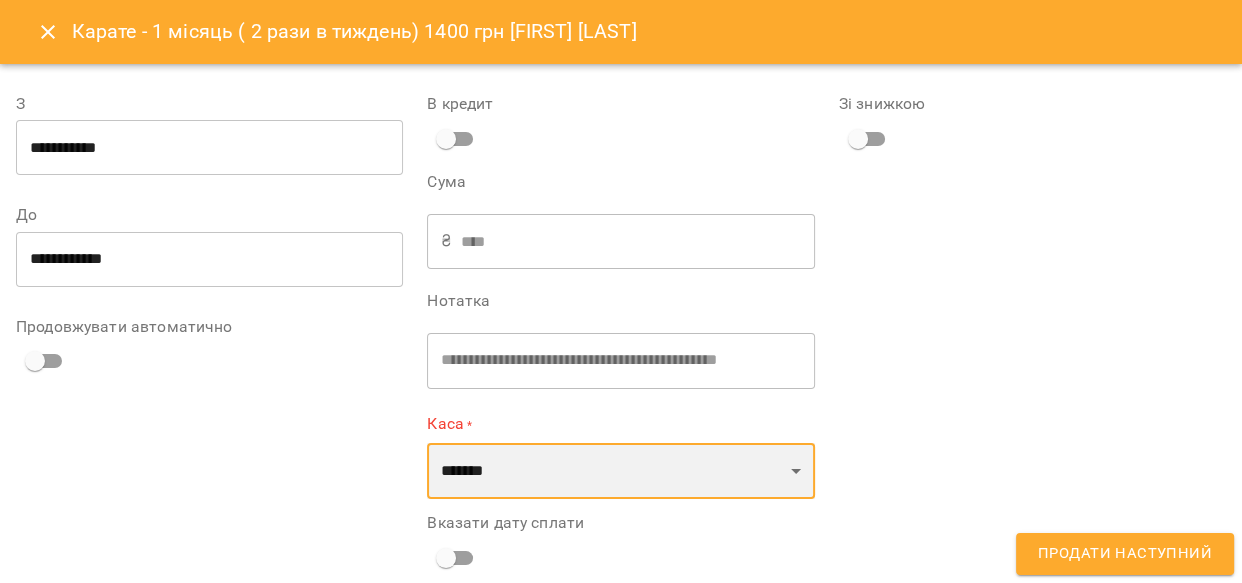 click on "**********" at bounding box center [620, 471] 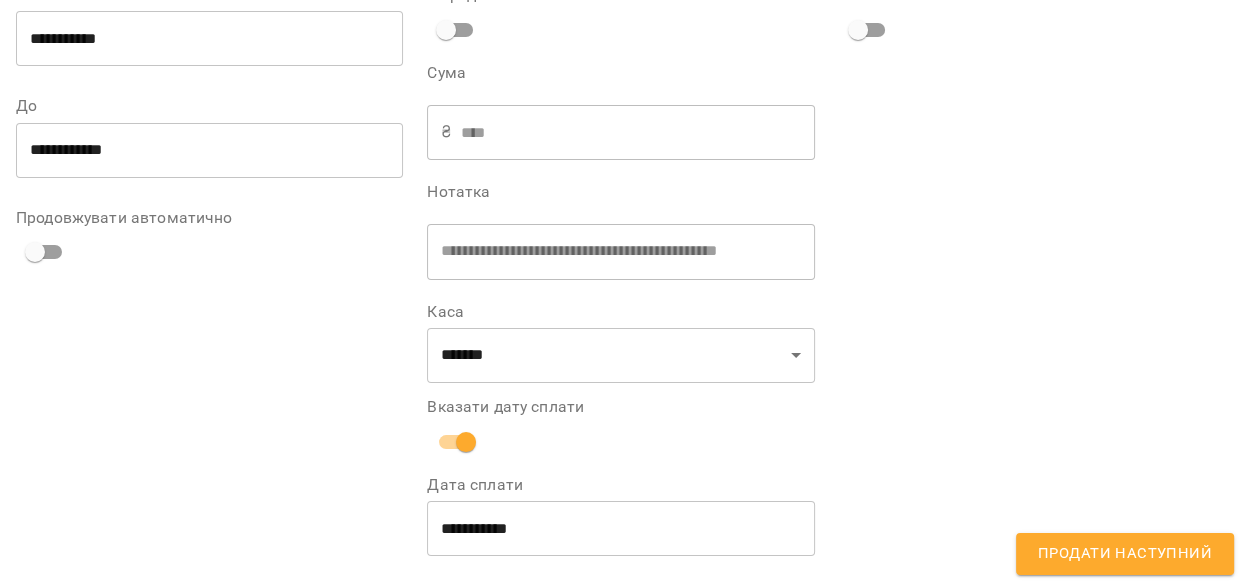 scroll, scrollTop: 114, scrollLeft: 0, axis: vertical 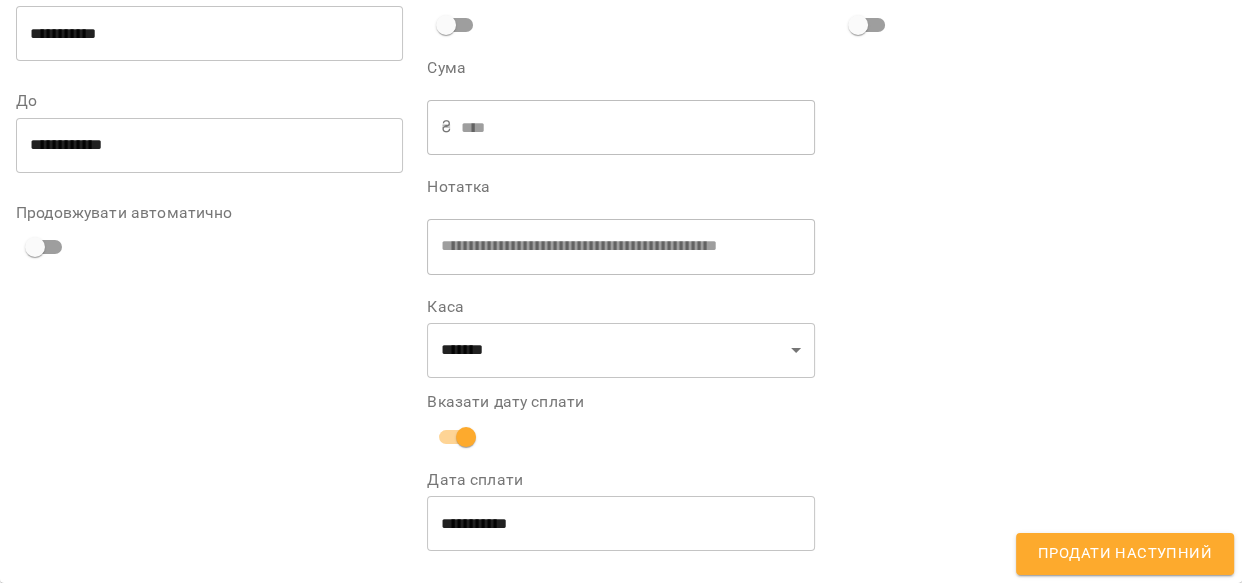 click on "Продати наступний" at bounding box center [1125, 554] 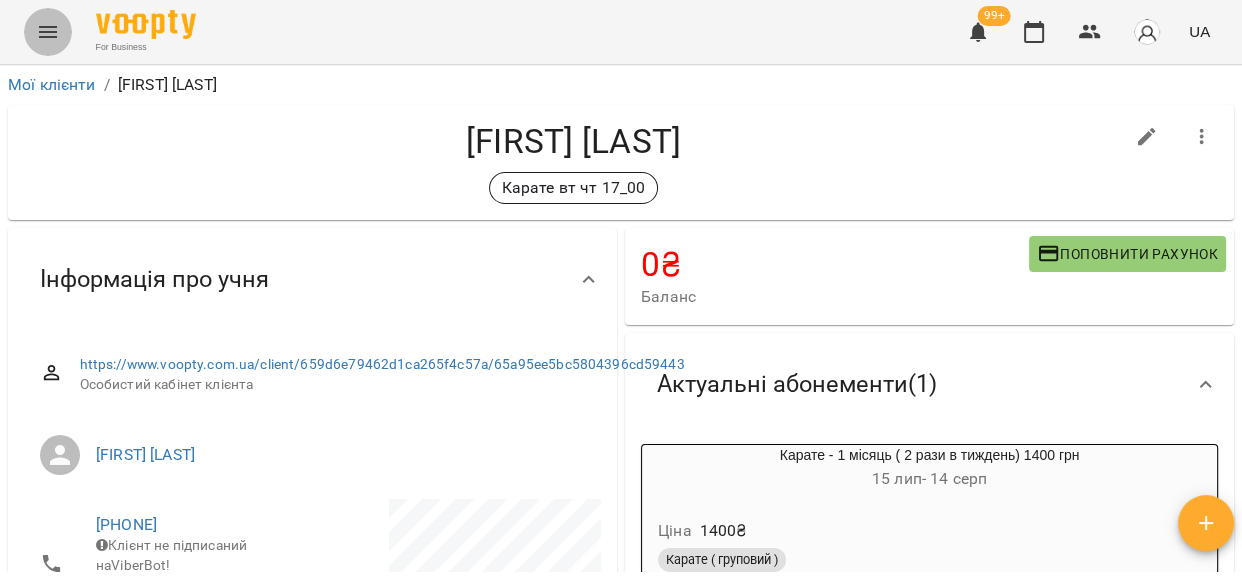 click 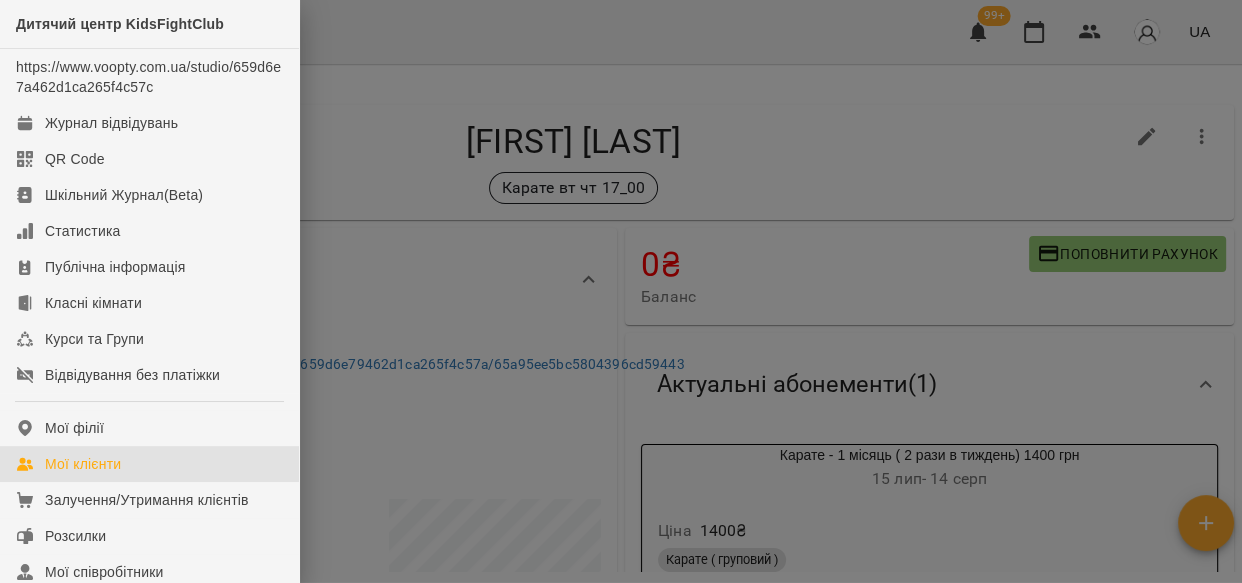 click on "Мої клієнти" at bounding box center [83, 464] 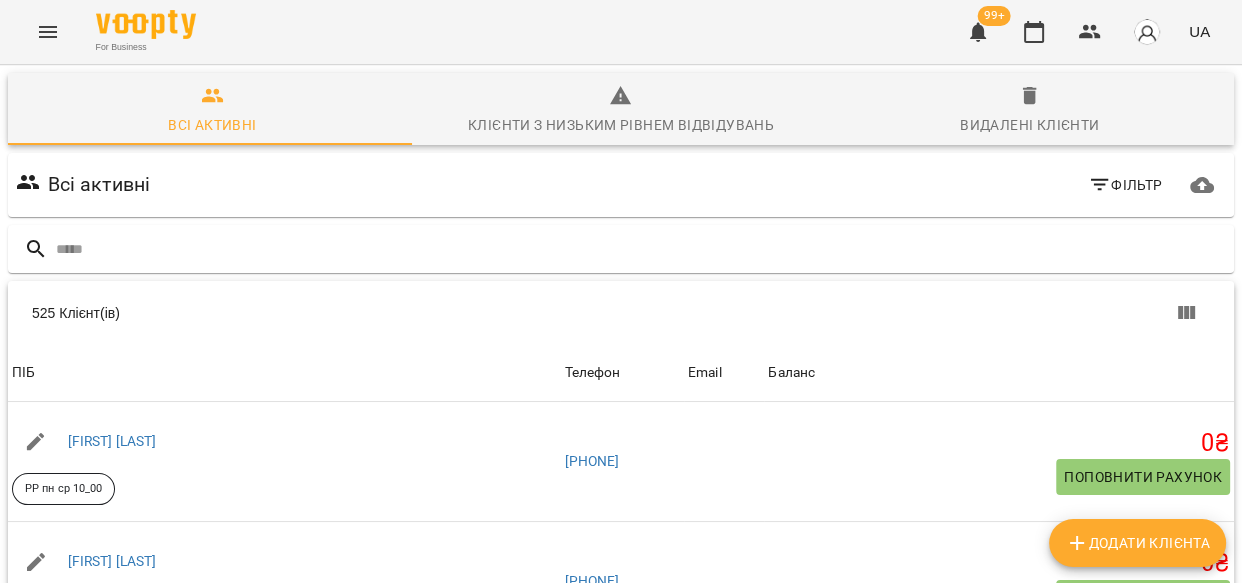 click at bounding box center (641, 249) 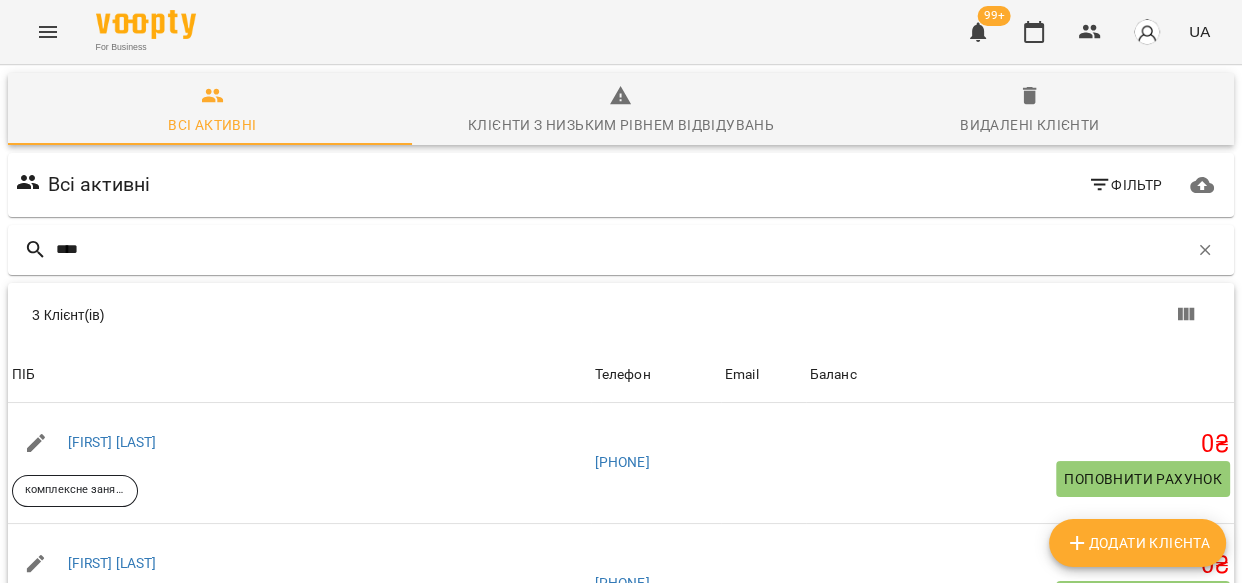 type on "****" 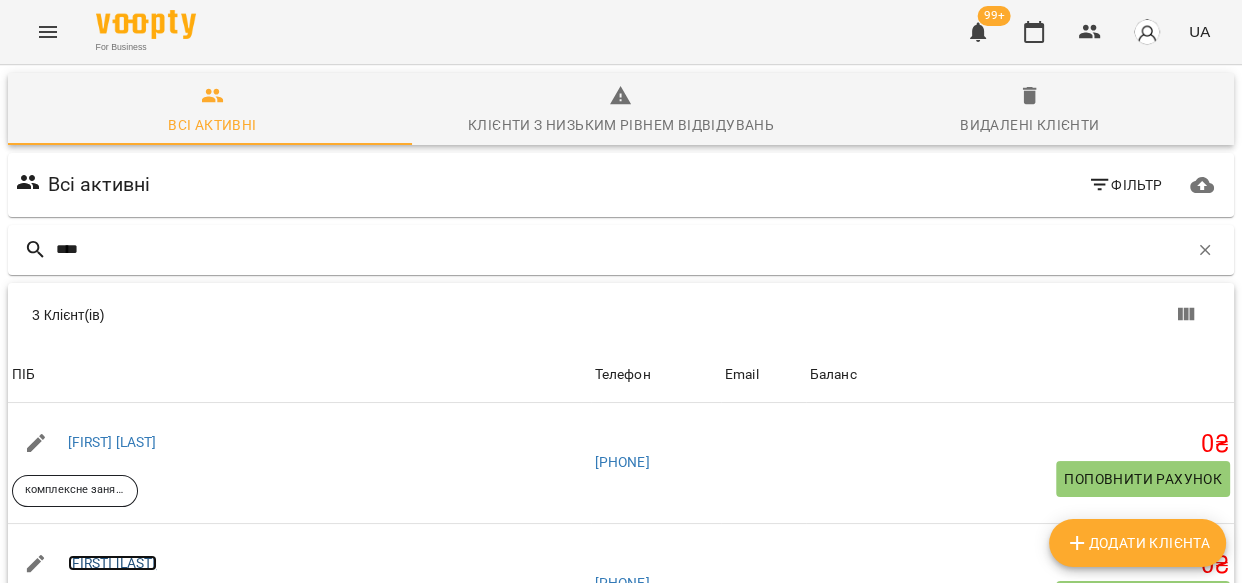 click on "[LAST] [FIRST]" at bounding box center [112, 563] 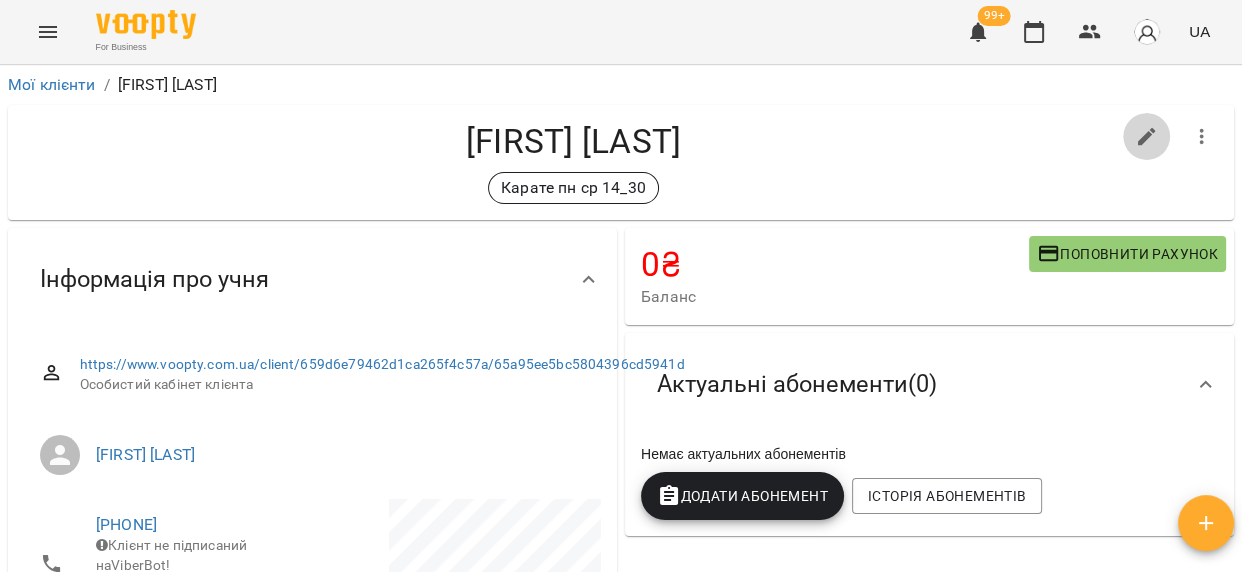 click 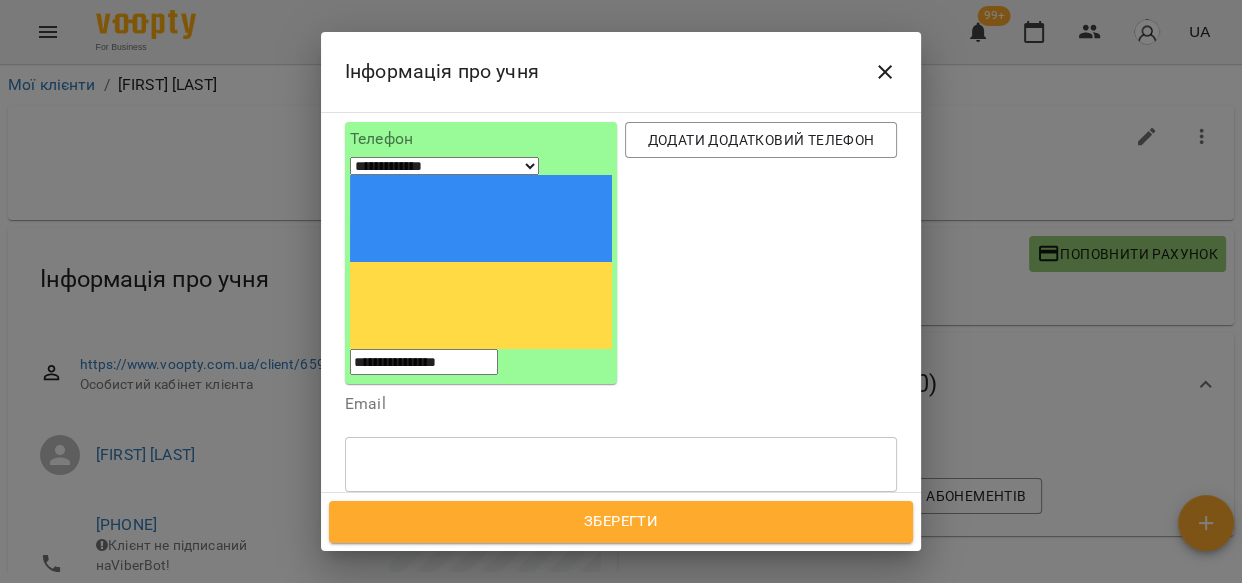 scroll, scrollTop: 198, scrollLeft: 0, axis: vertical 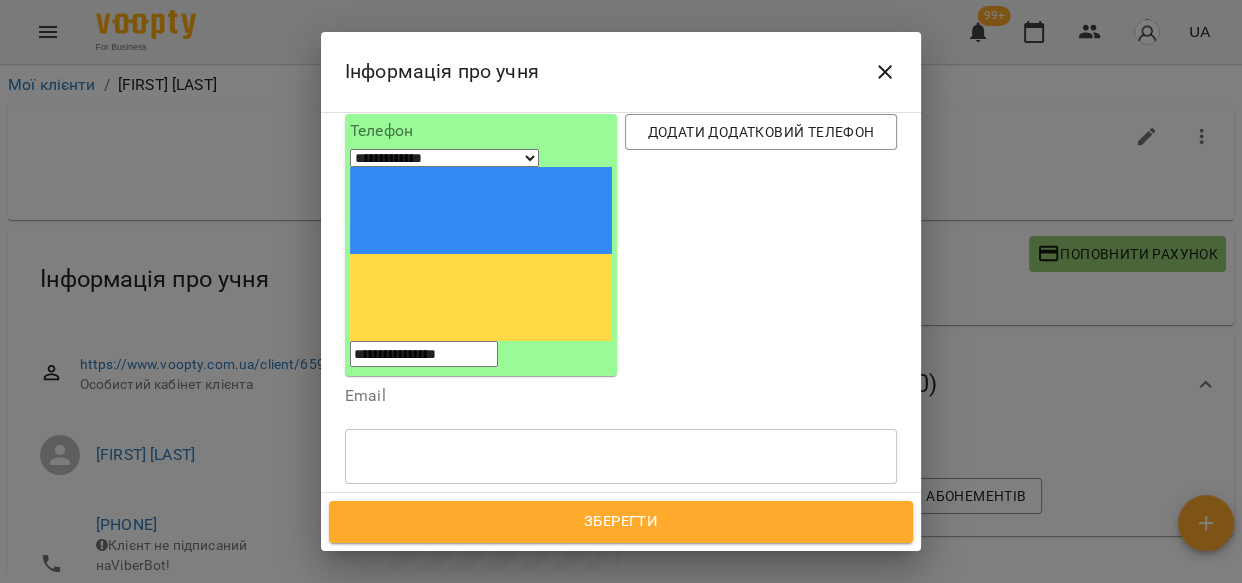 click 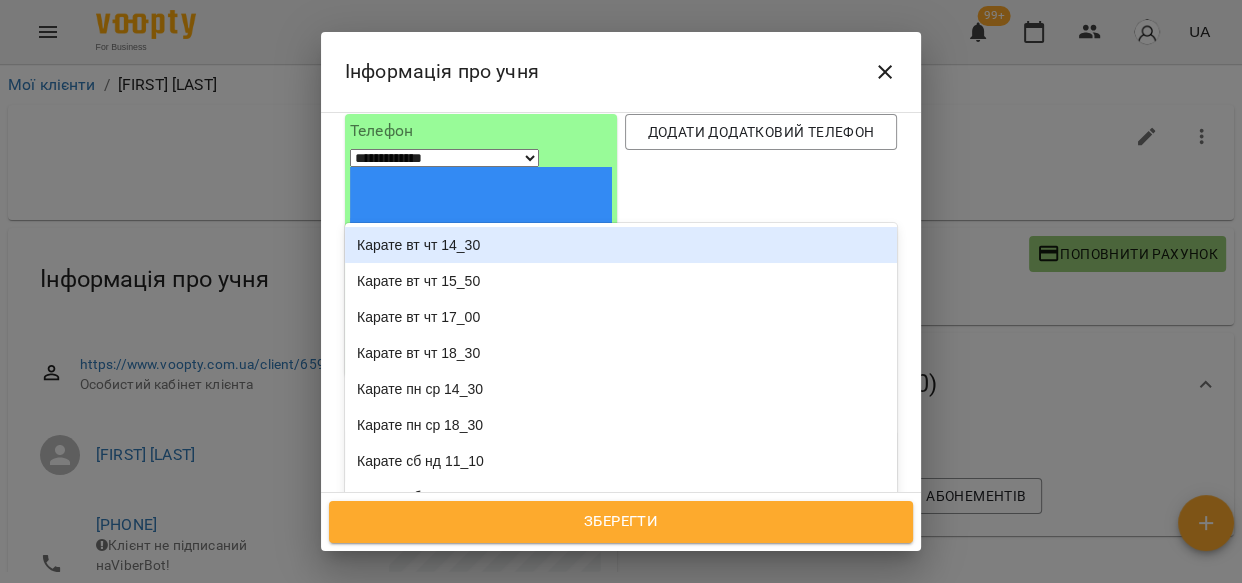 click on "Надрукуйте або оберіть..." at bounding box center (439, 550) 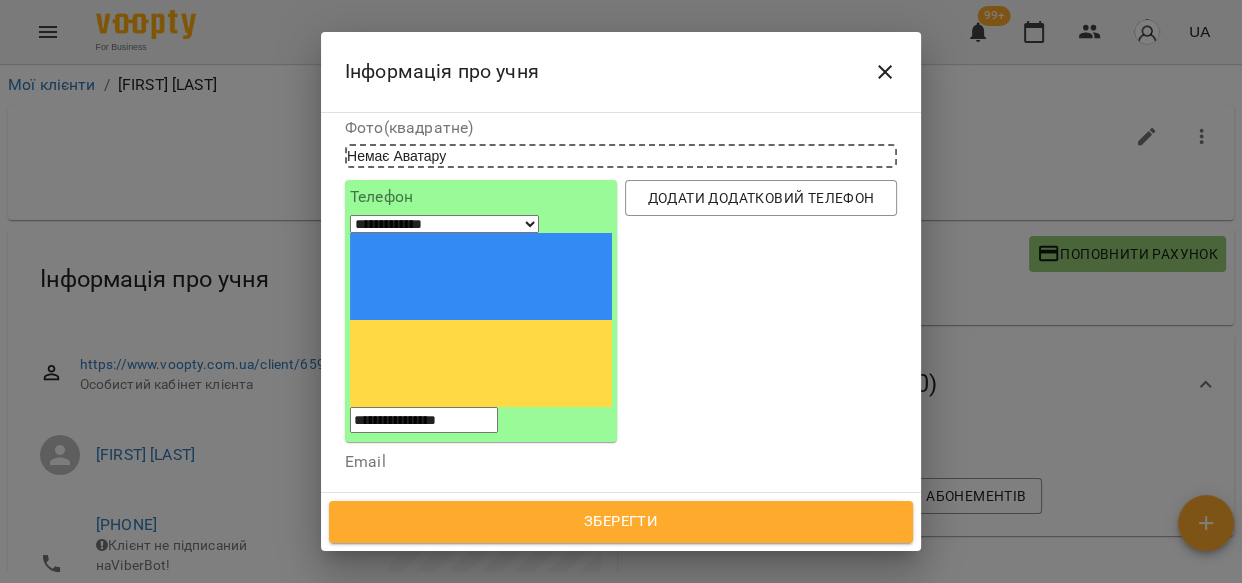 scroll, scrollTop: 120, scrollLeft: 0, axis: vertical 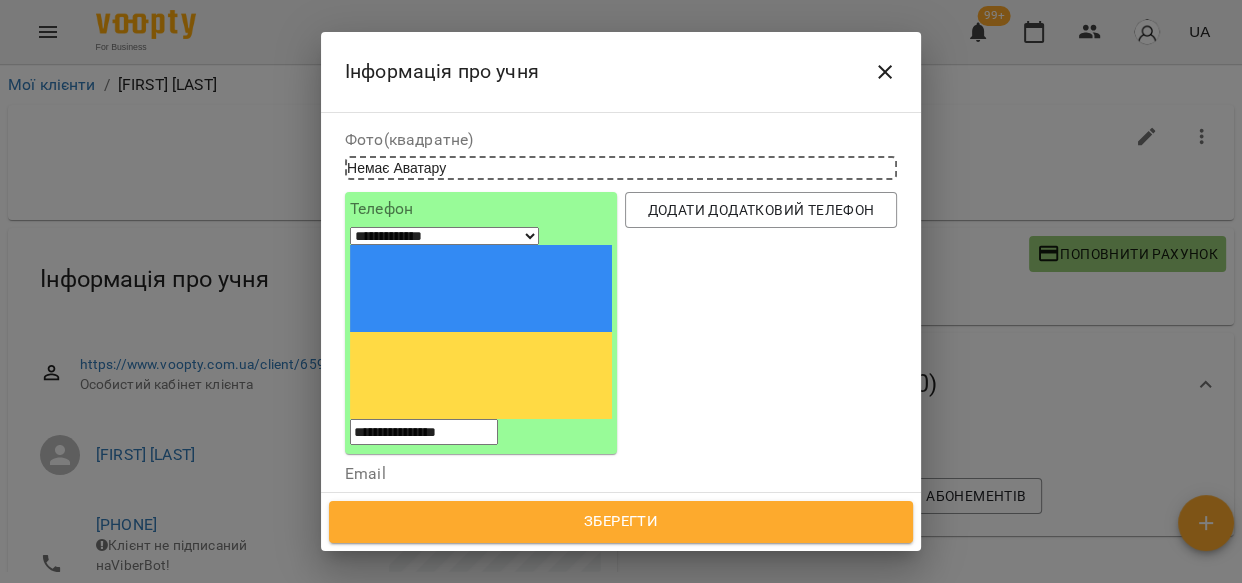 click on "Надрукуйте або оберіть..." at bounding box center [439, 628] 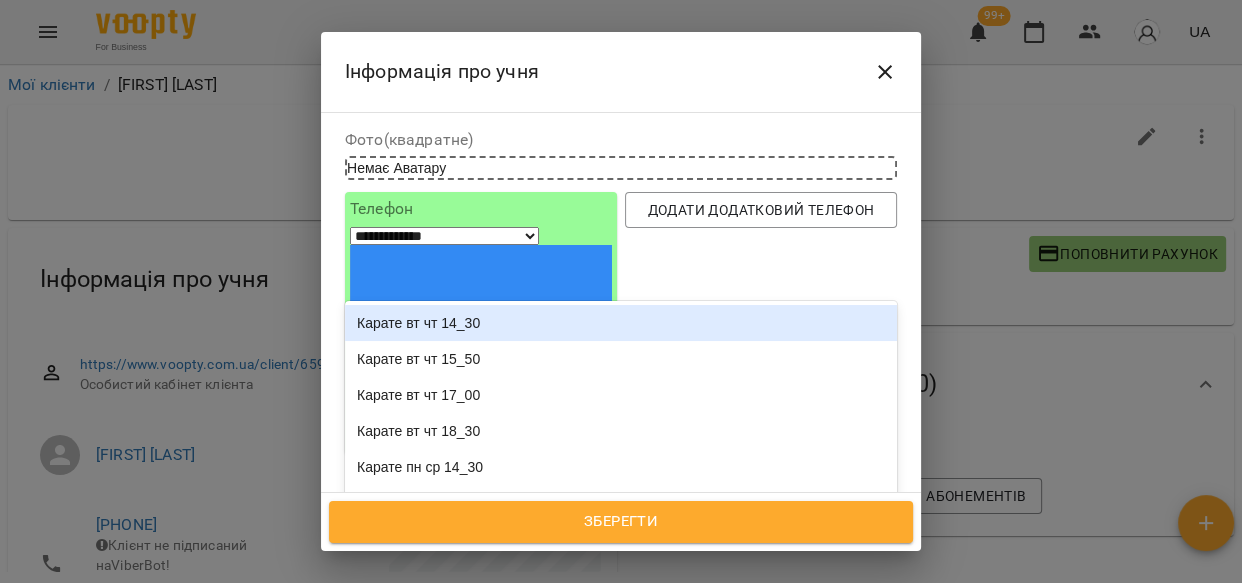 click on "Карате вт чт 14_30" at bounding box center [621, 323] 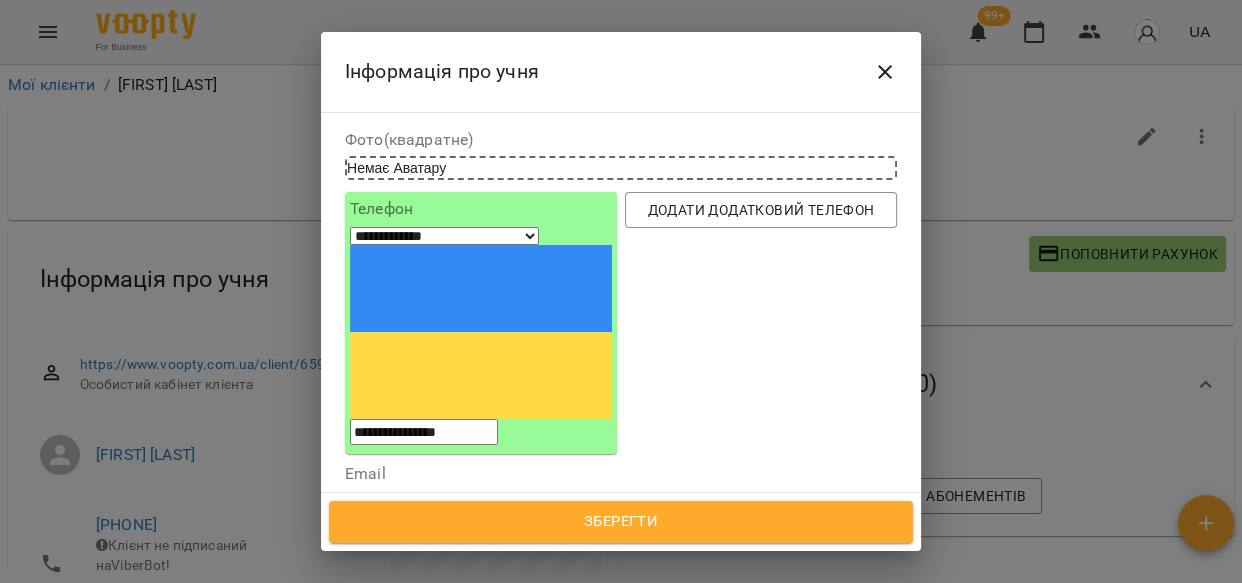 click on "Зберегти" at bounding box center (621, 522) 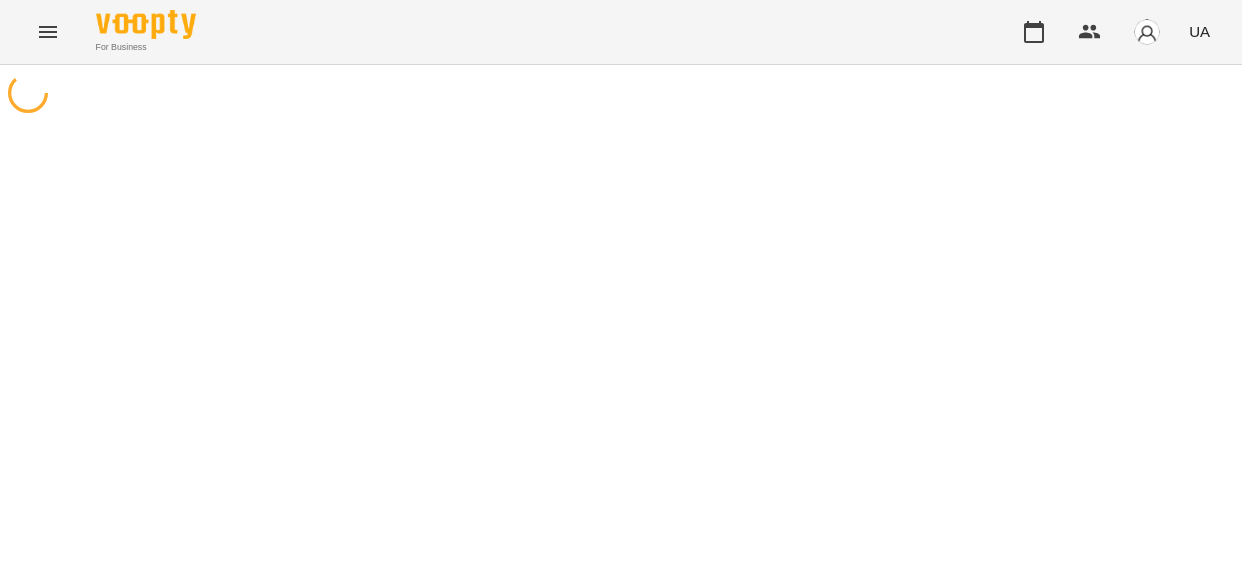 scroll, scrollTop: 0, scrollLeft: 0, axis: both 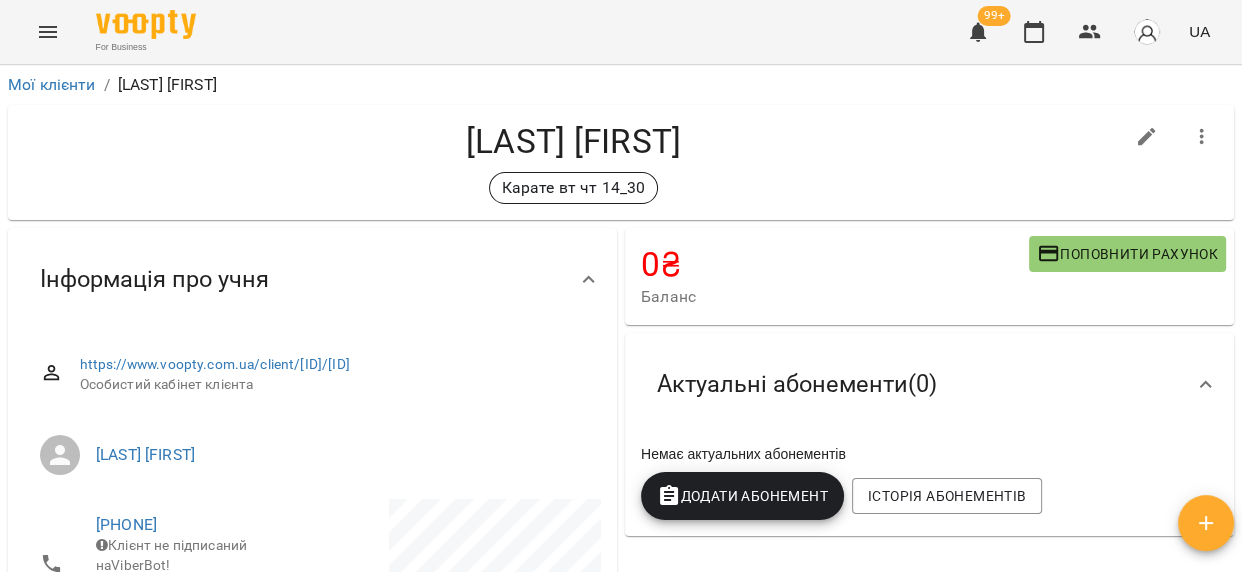 click on "Додати Абонемент" at bounding box center [742, 496] 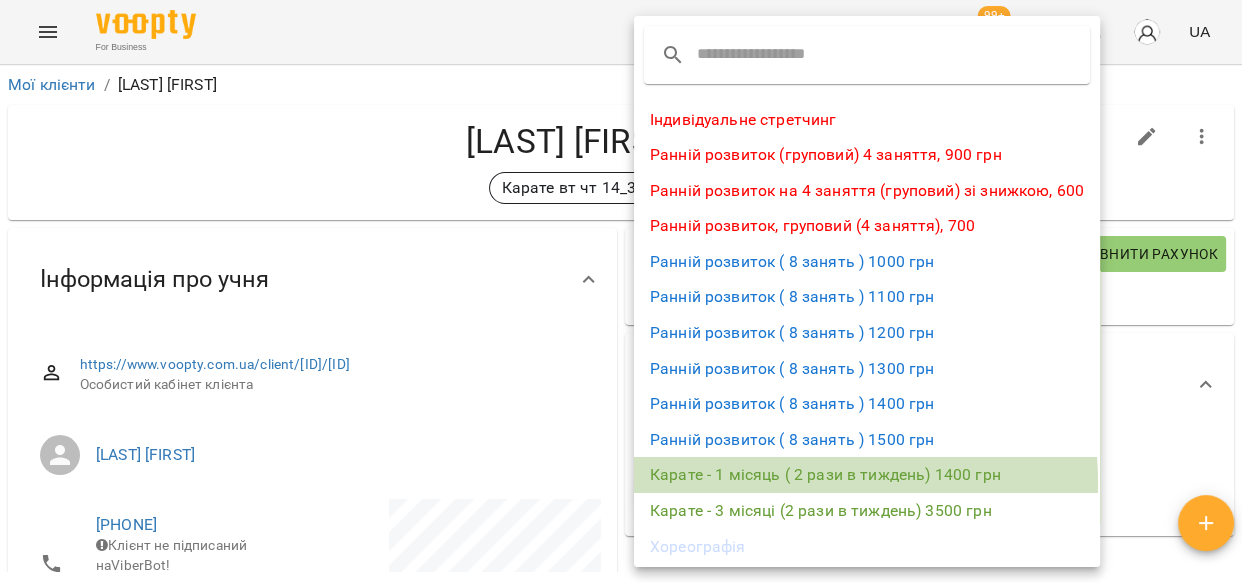 click on "Карате - 1 місяць ( 2 рази в тиждень) 1400 грн" at bounding box center (867, 475) 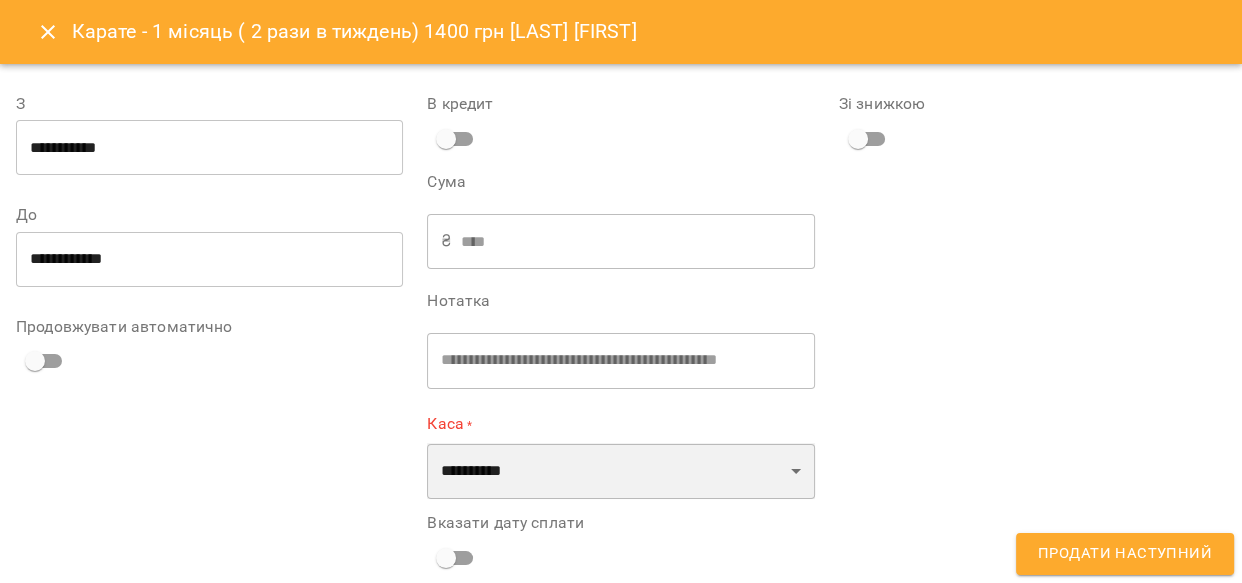 click on "**********" at bounding box center (620, 471) 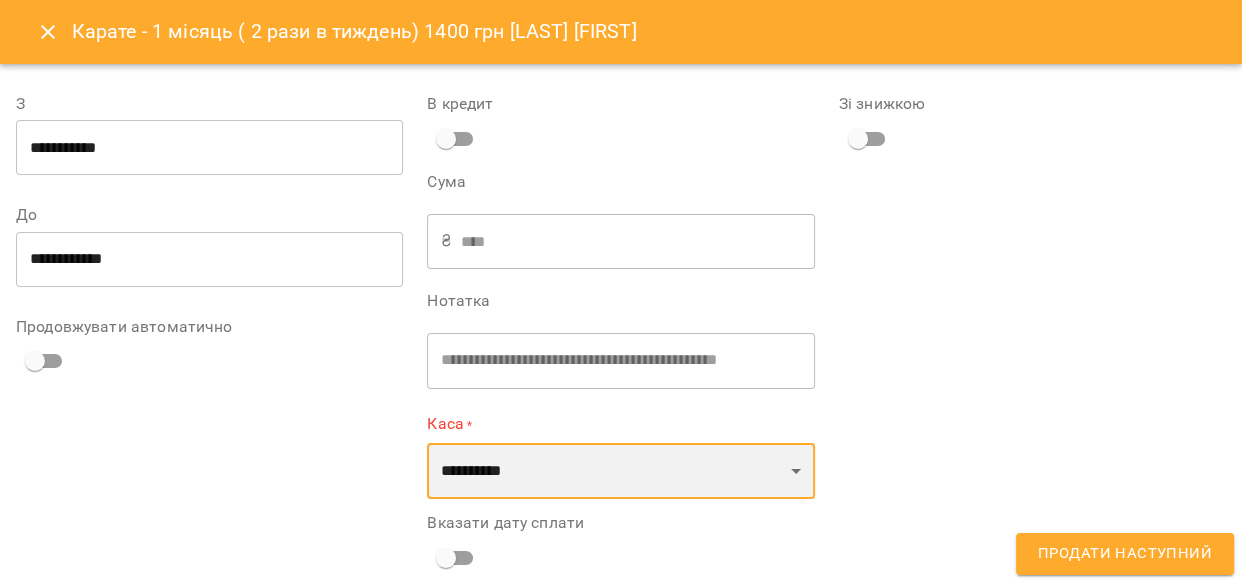 select on "****" 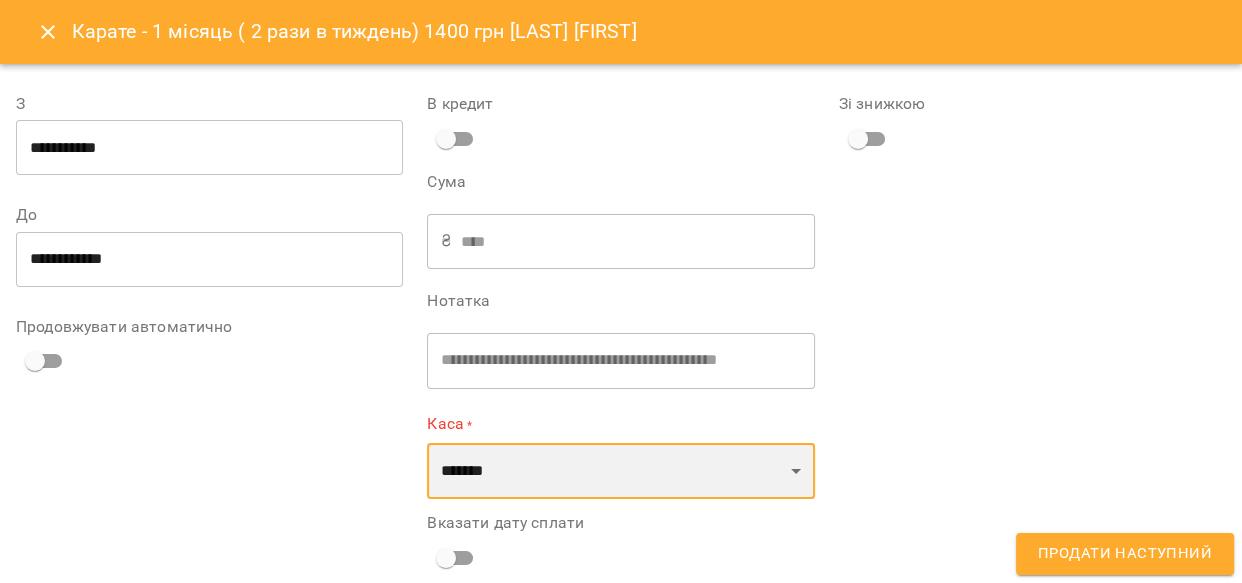 click on "**********" at bounding box center [620, 471] 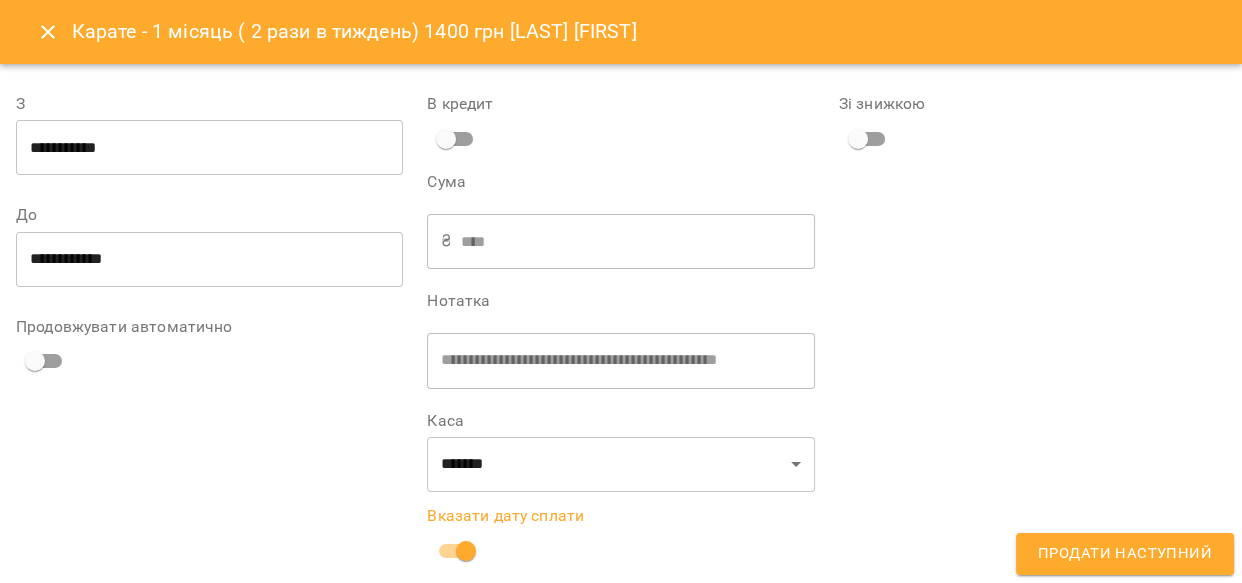click on "Продати наступний" at bounding box center [1125, 554] 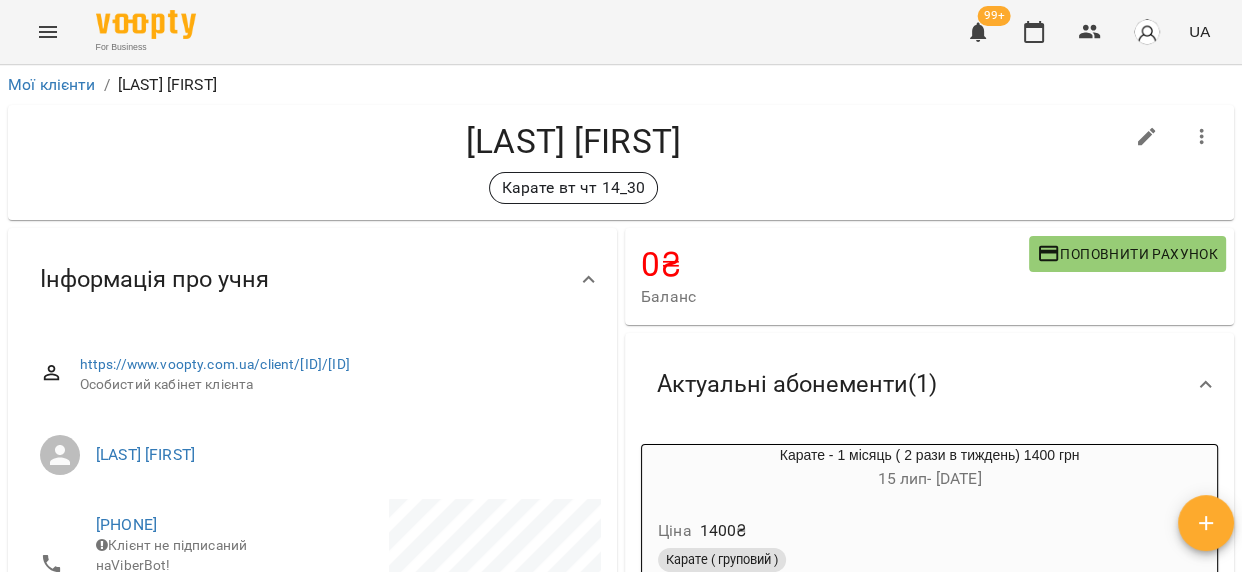 click at bounding box center (48, 32) 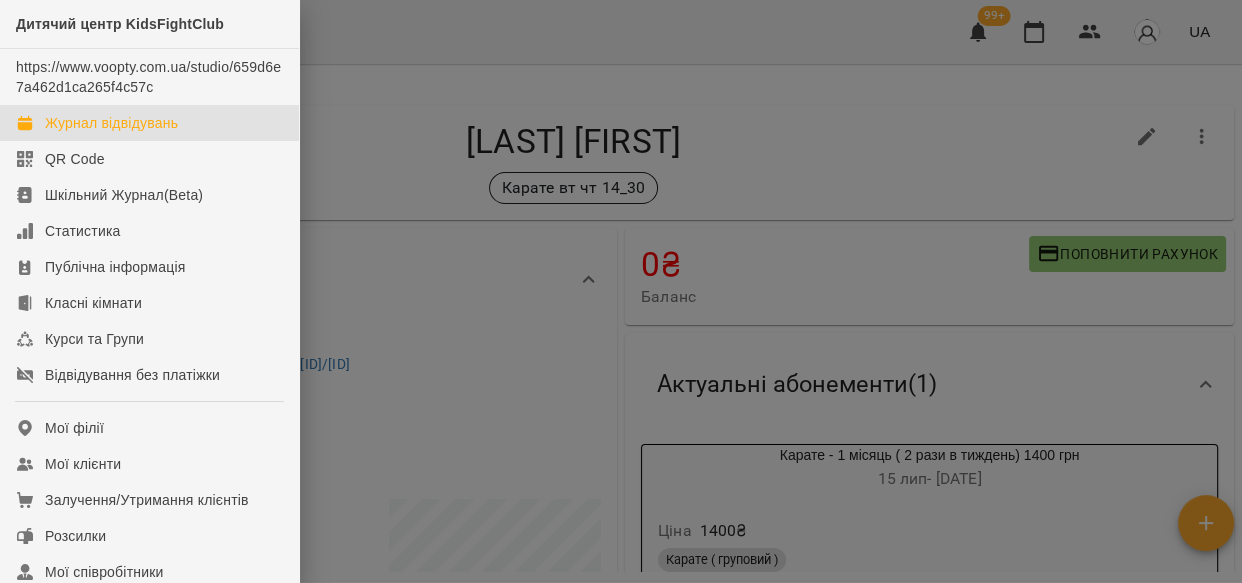 click on "Журнал відвідувань" at bounding box center (111, 123) 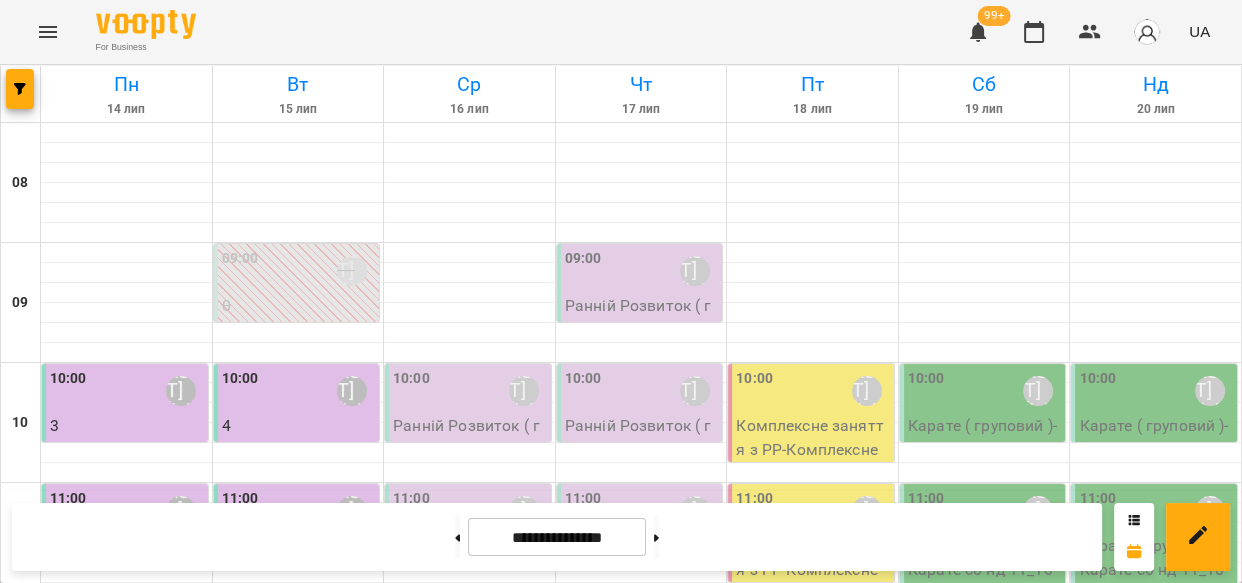 scroll, scrollTop: 1090, scrollLeft: 0, axis: vertical 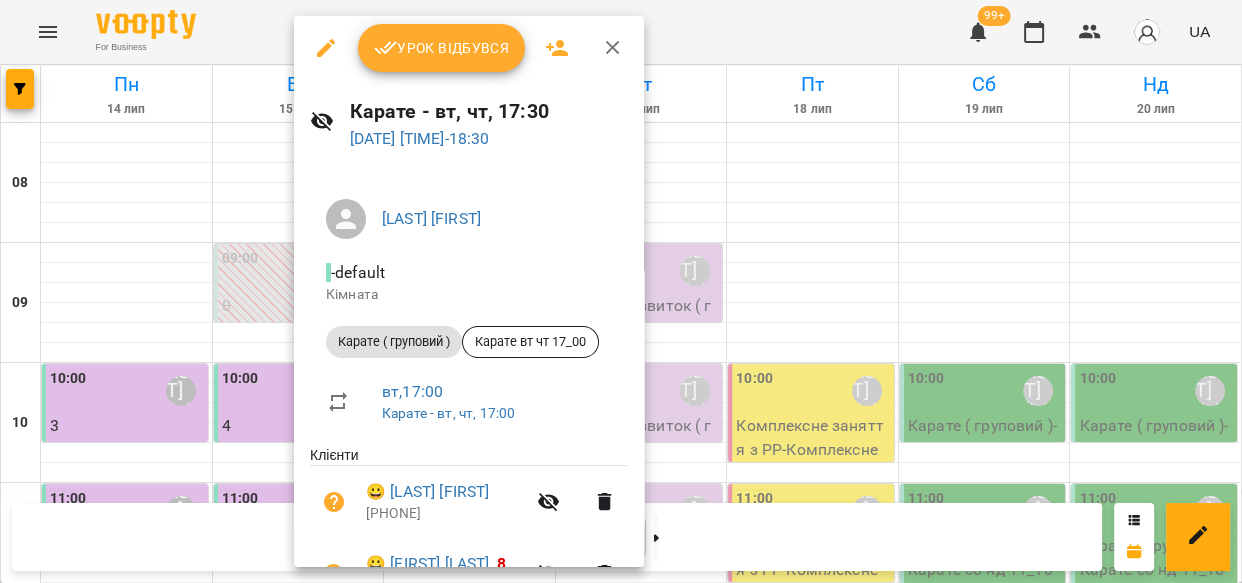 click on "Урок відбувся" at bounding box center (442, 48) 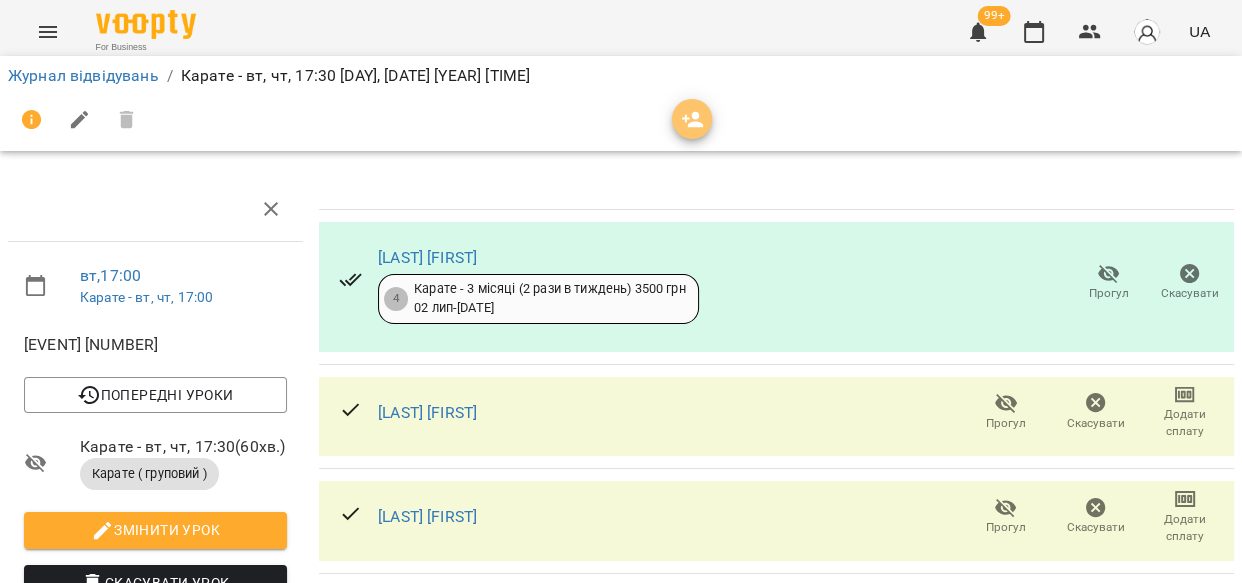 click 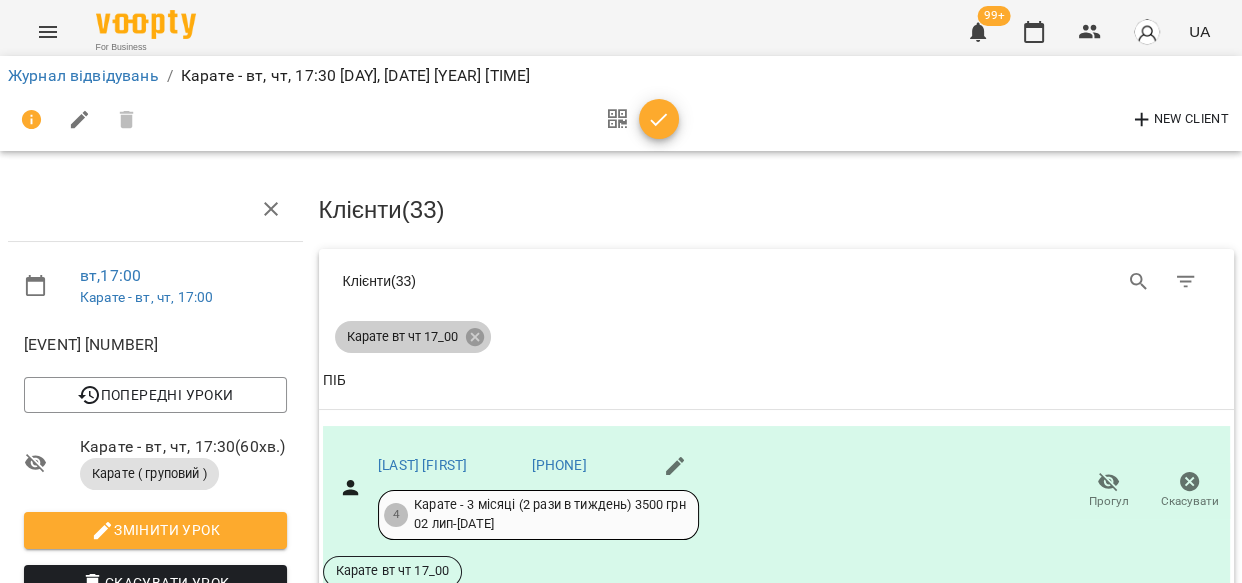 click 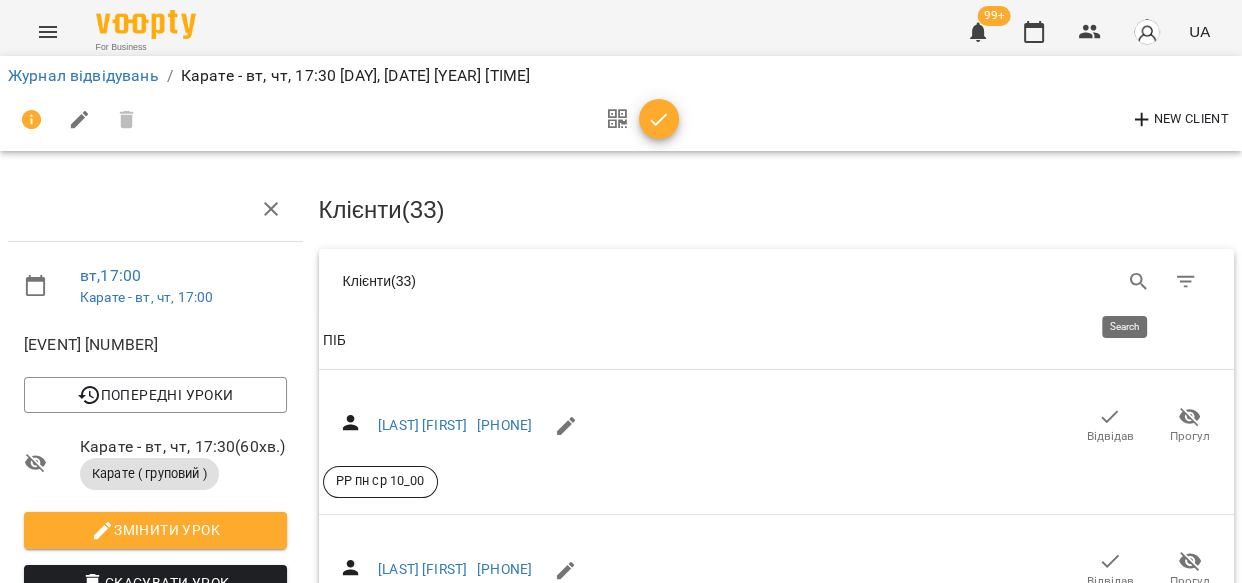 click 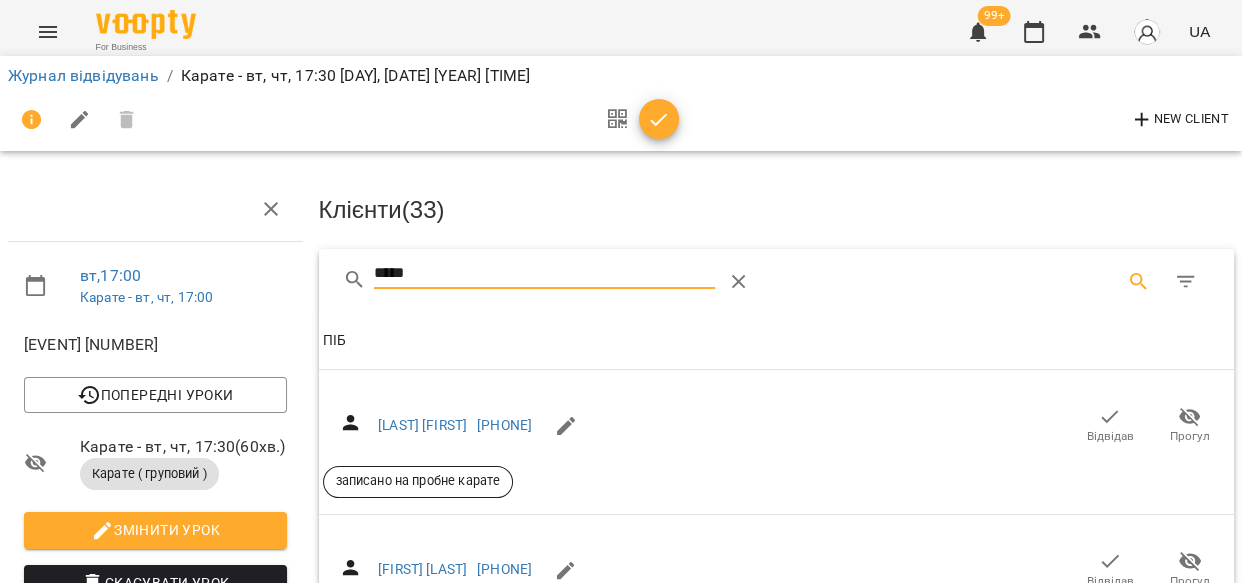 type on "*****" 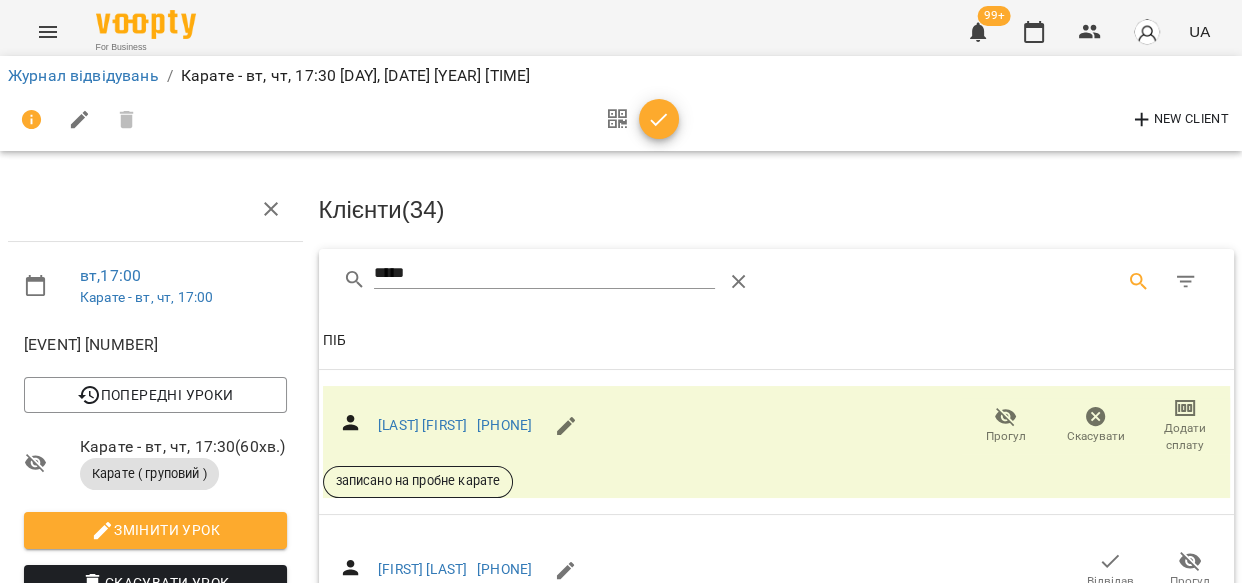 click on "Додати сплату" at bounding box center (1185, 437) 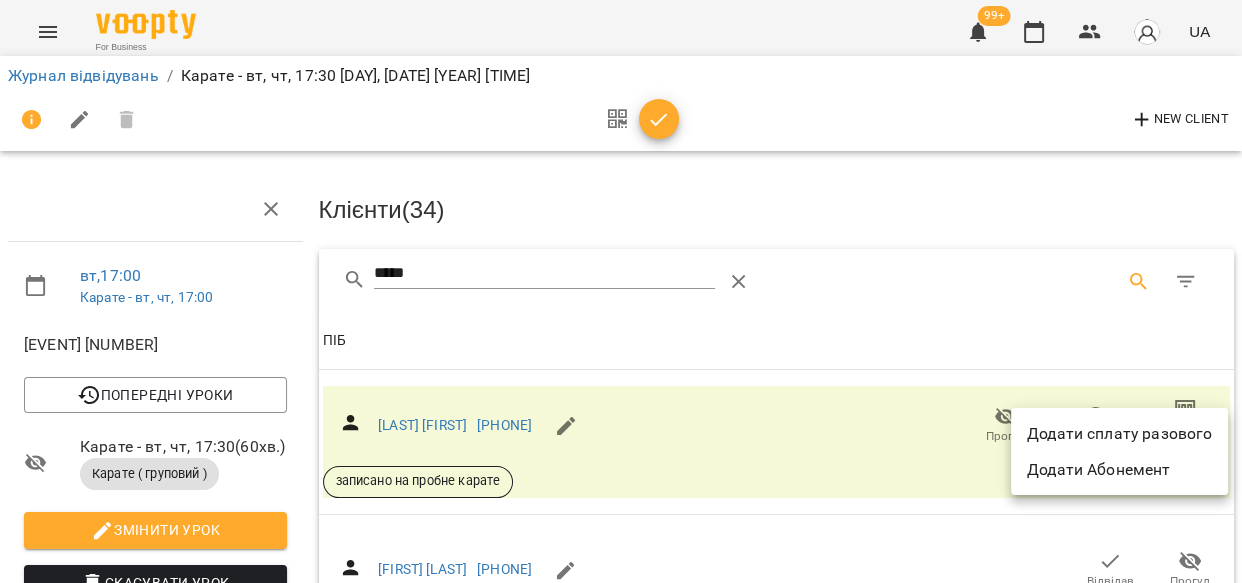 click on "Додати сплату разового" at bounding box center (1119, 434) 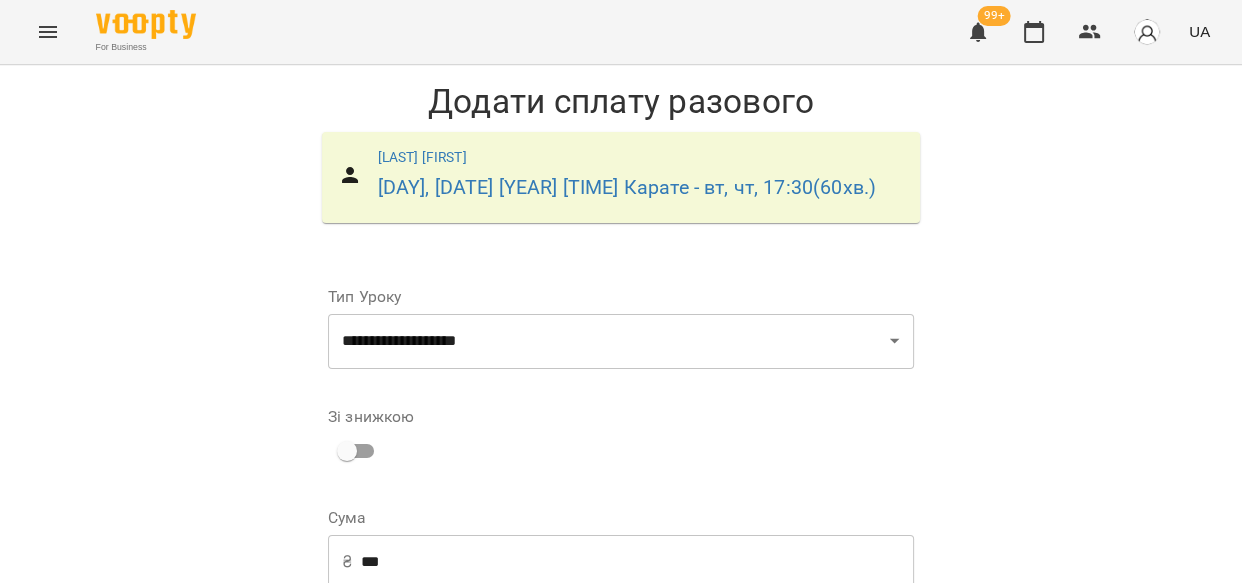 scroll, scrollTop: 328, scrollLeft: 0, axis: vertical 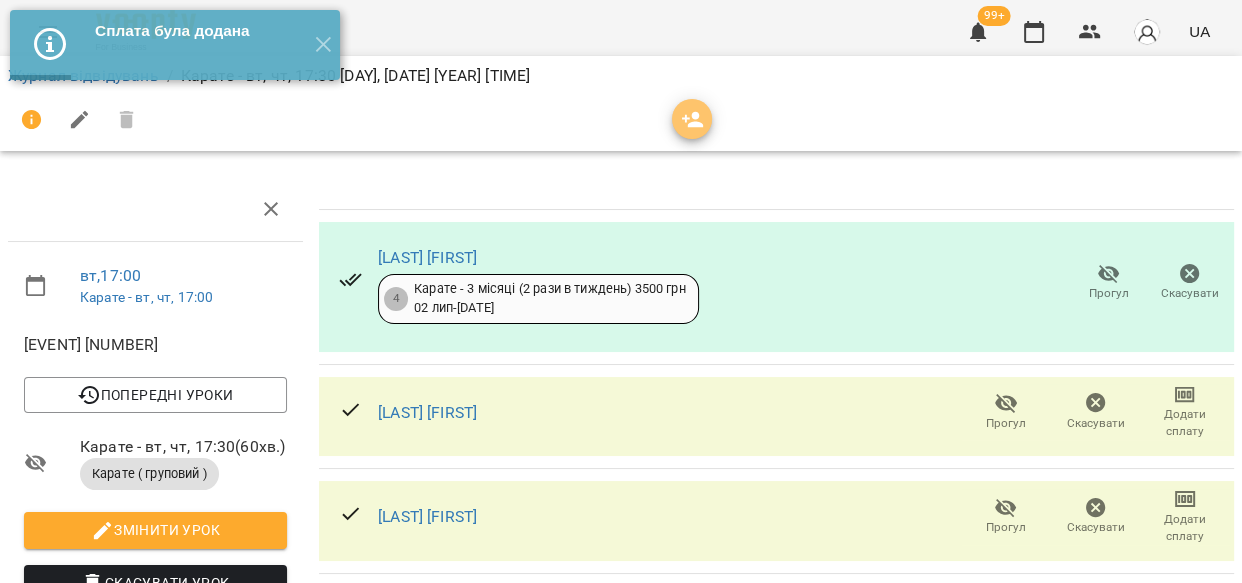 drag, startPoint x: 698, startPoint y: 119, endPoint x: 645, endPoint y: 144, distance: 58.60034 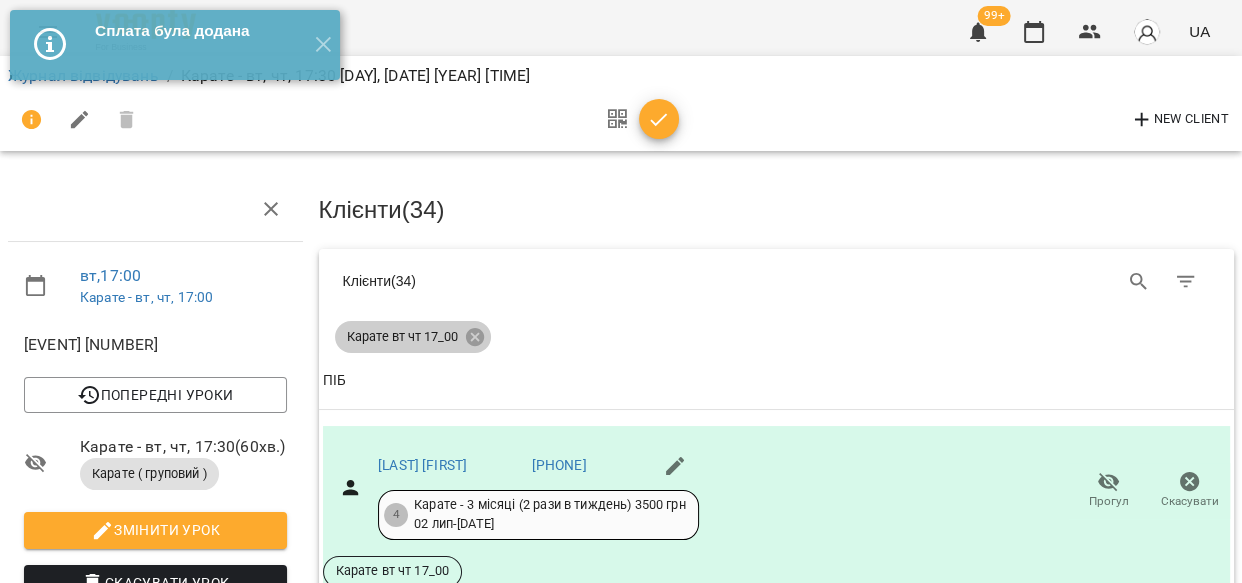 drag, startPoint x: 467, startPoint y: 336, endPoint x: 1131, endPoint y: 288, distance: 665.73267 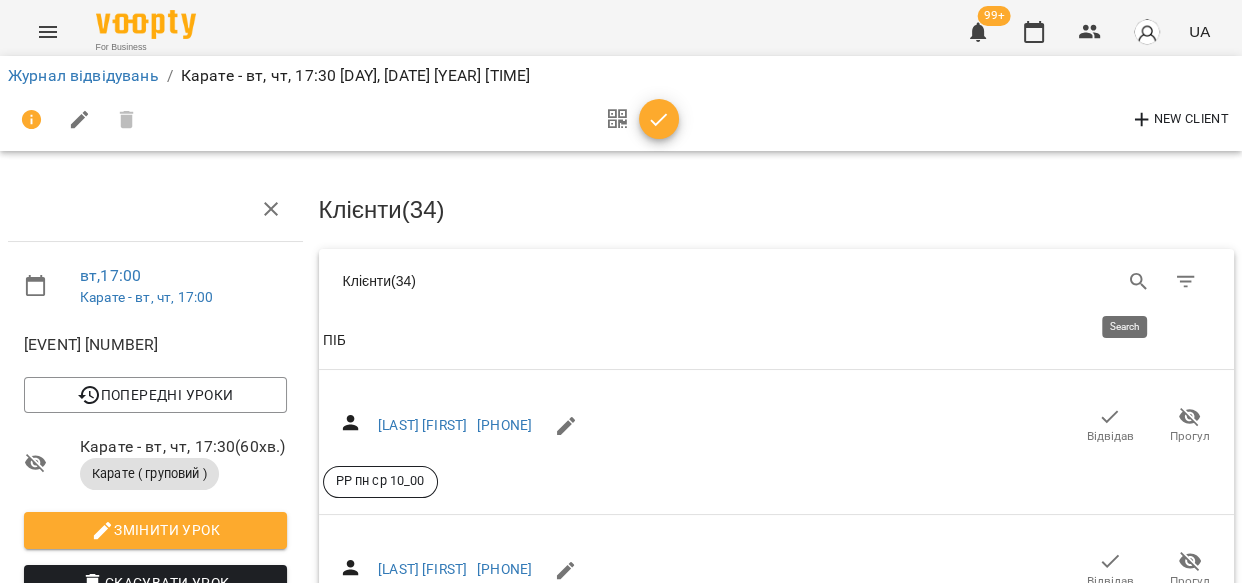 click 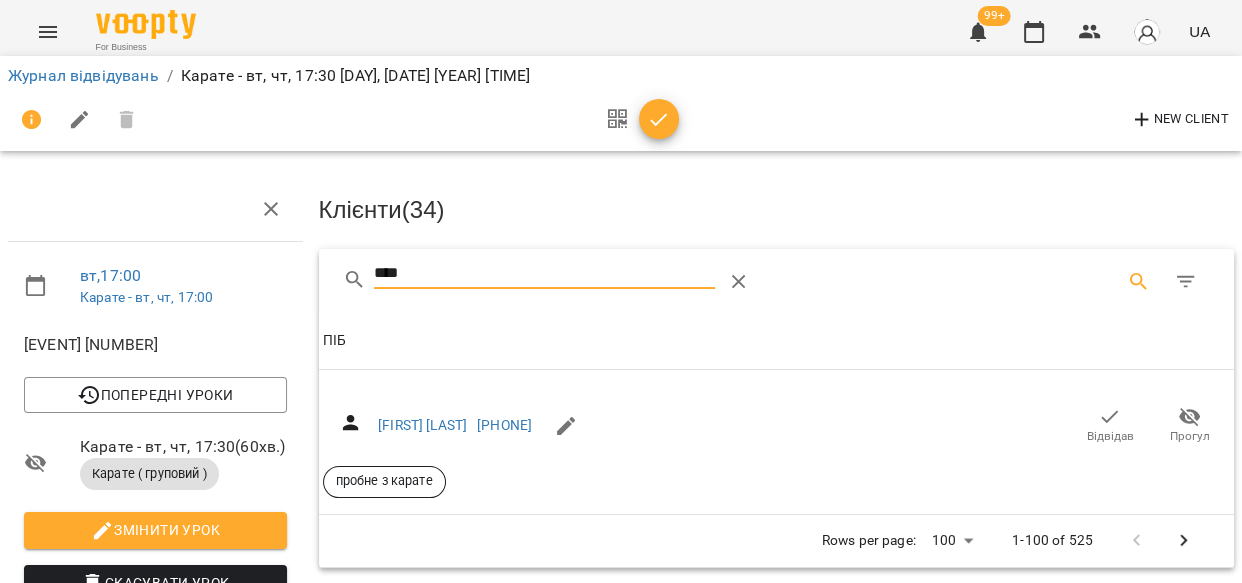 type on "****" 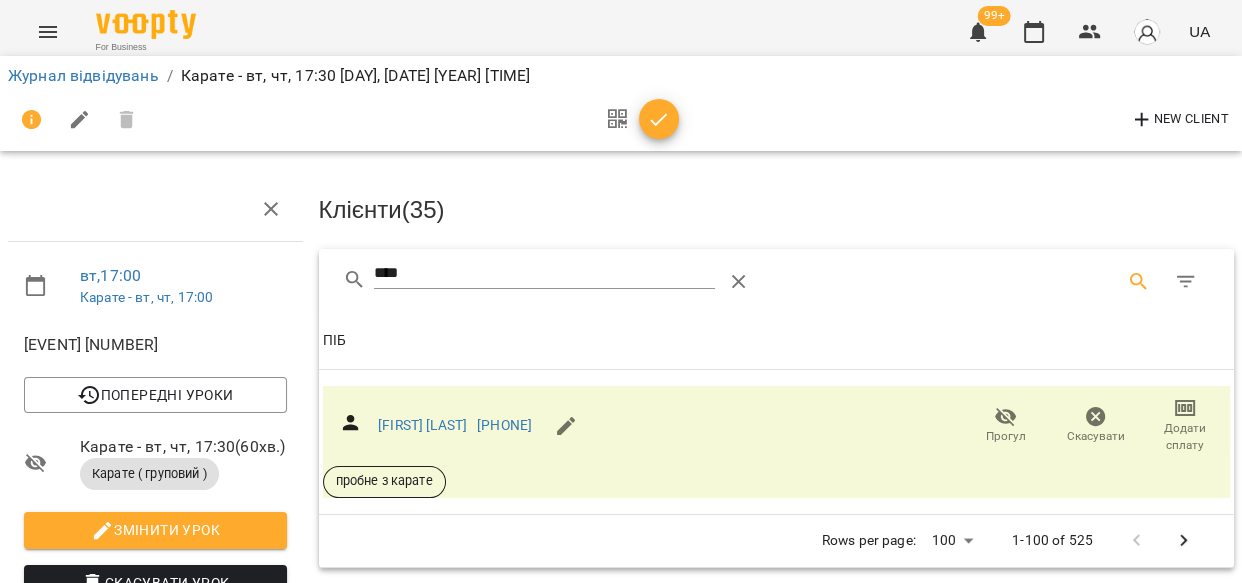 click on "Додати сплату" at bounding box center [1185, 437] 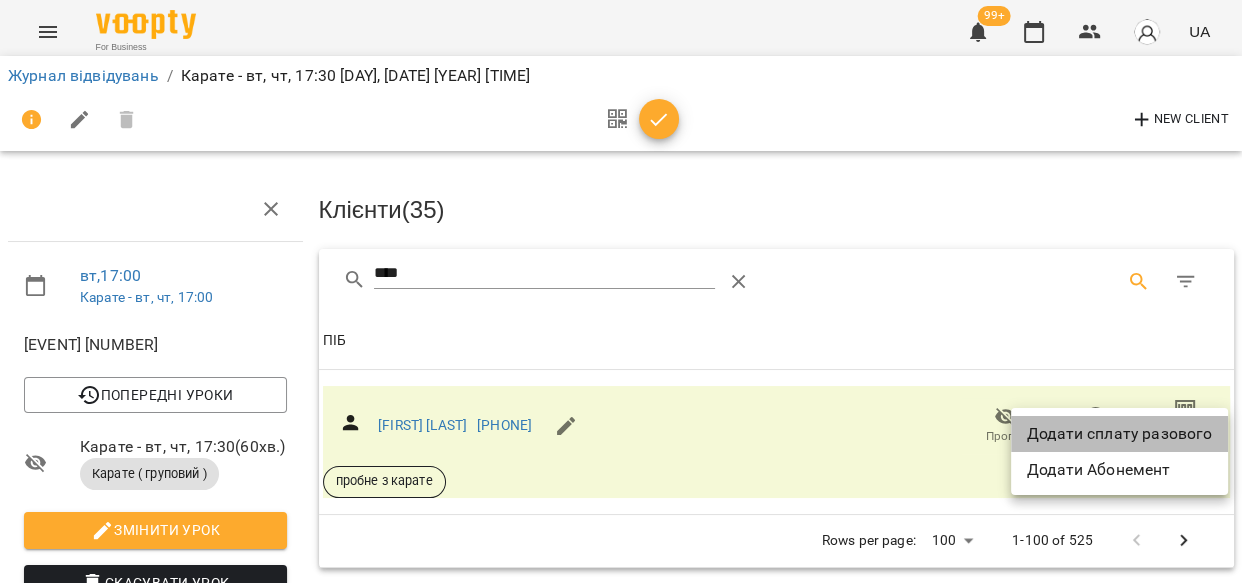 click on "Додати сплату разового" at bounding box center [1119, 434] 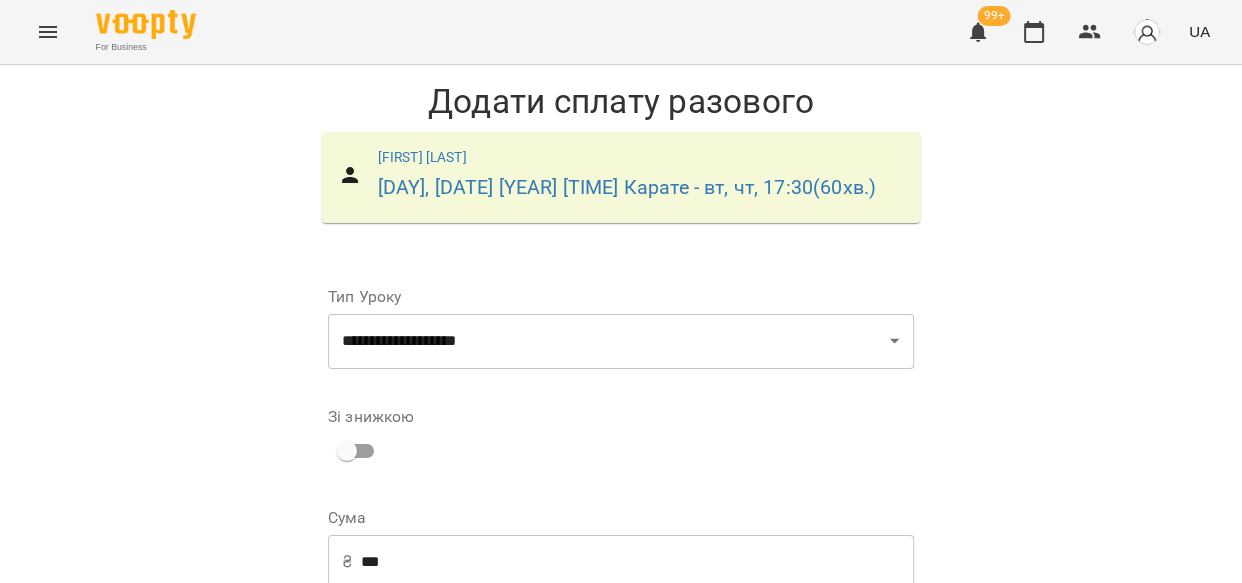 scroll, scrollTop: 328, scrollLeft: 0, axis: vertical 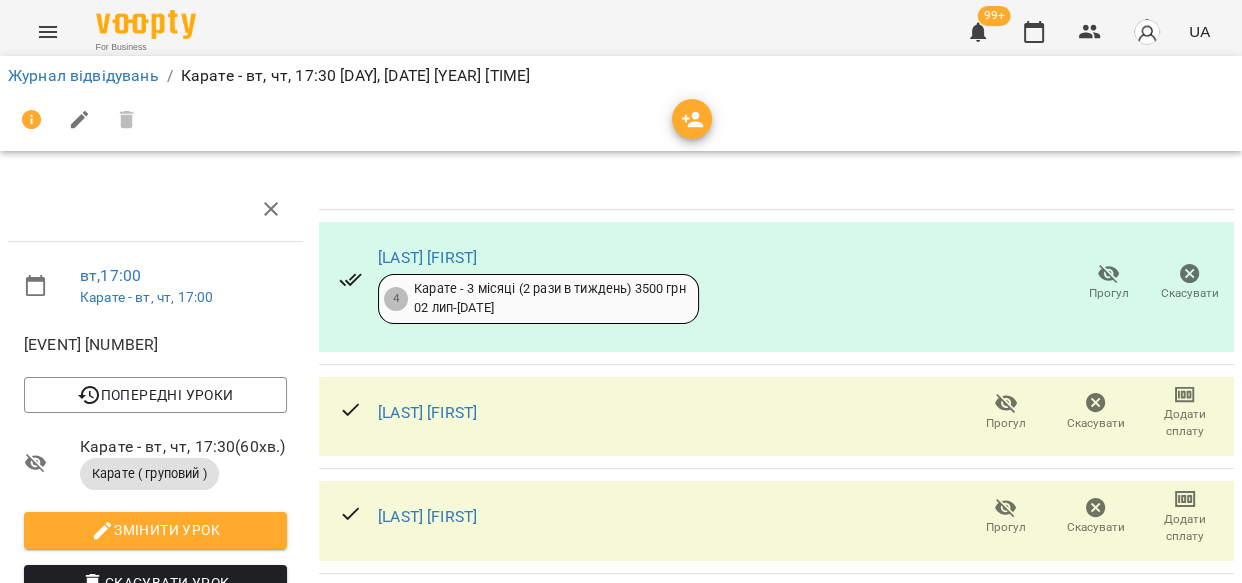 click on "Прогул" at bounding box center (1006, 423) 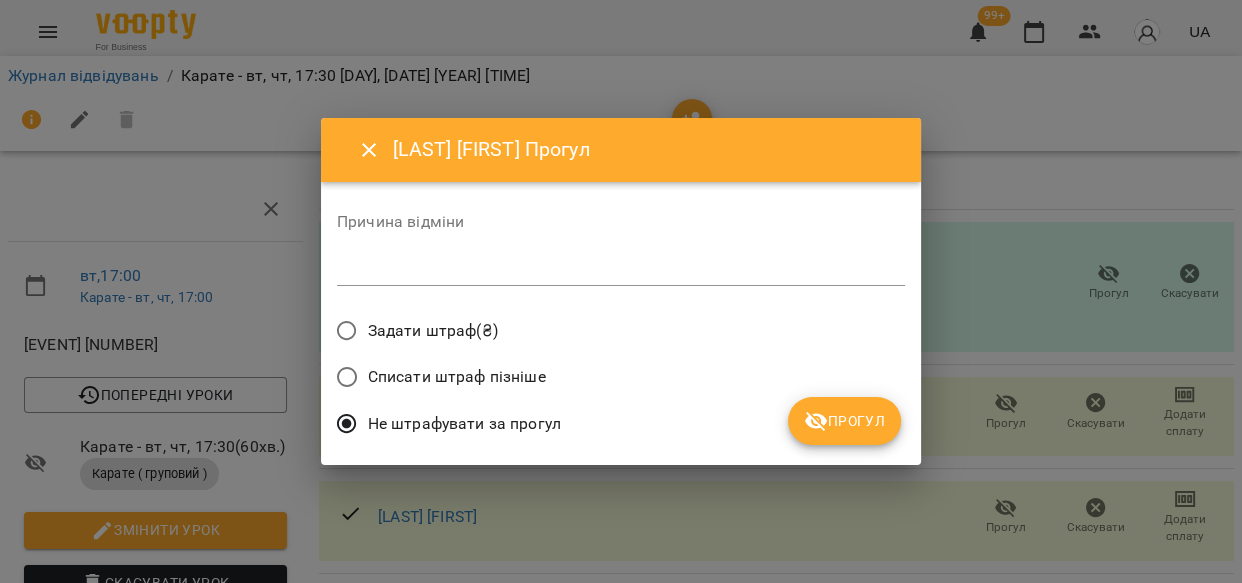 click on "Прогул" at bounding box center [844, 421] 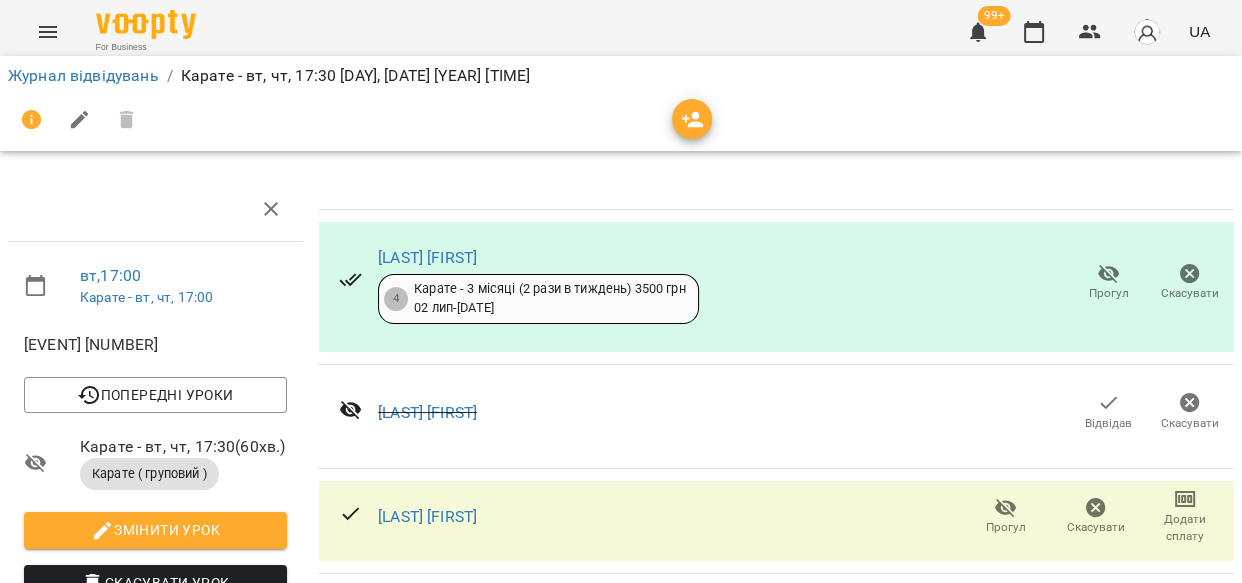 click 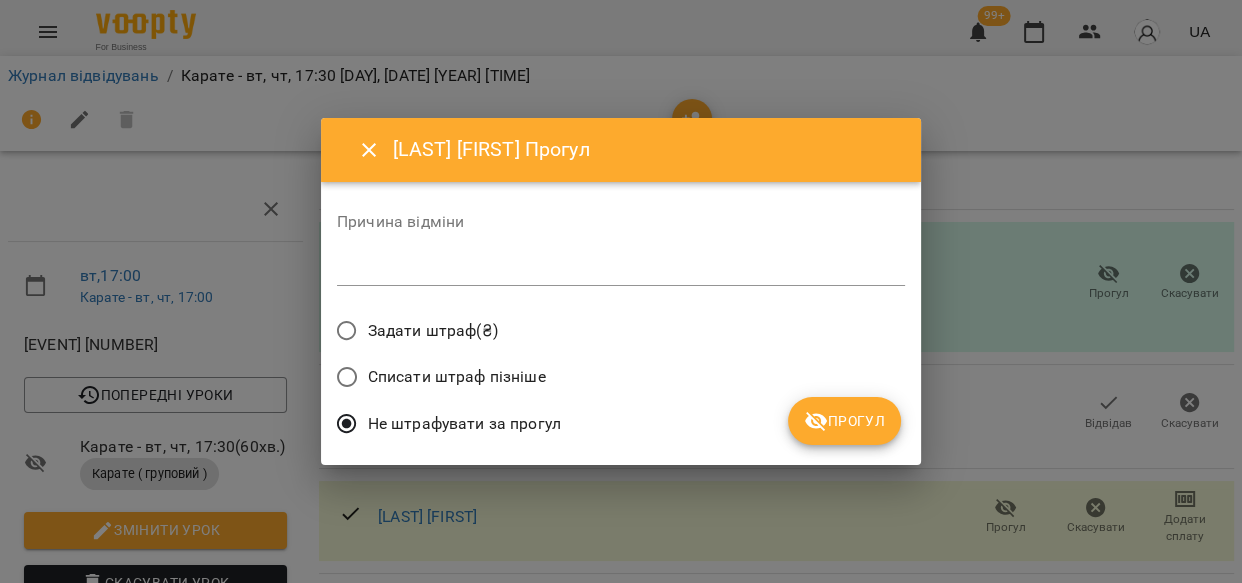 drag, startPoint x: 860, startPoint y: 415, endPoint x: 912, endPoint y: 436, distance: 56.0803 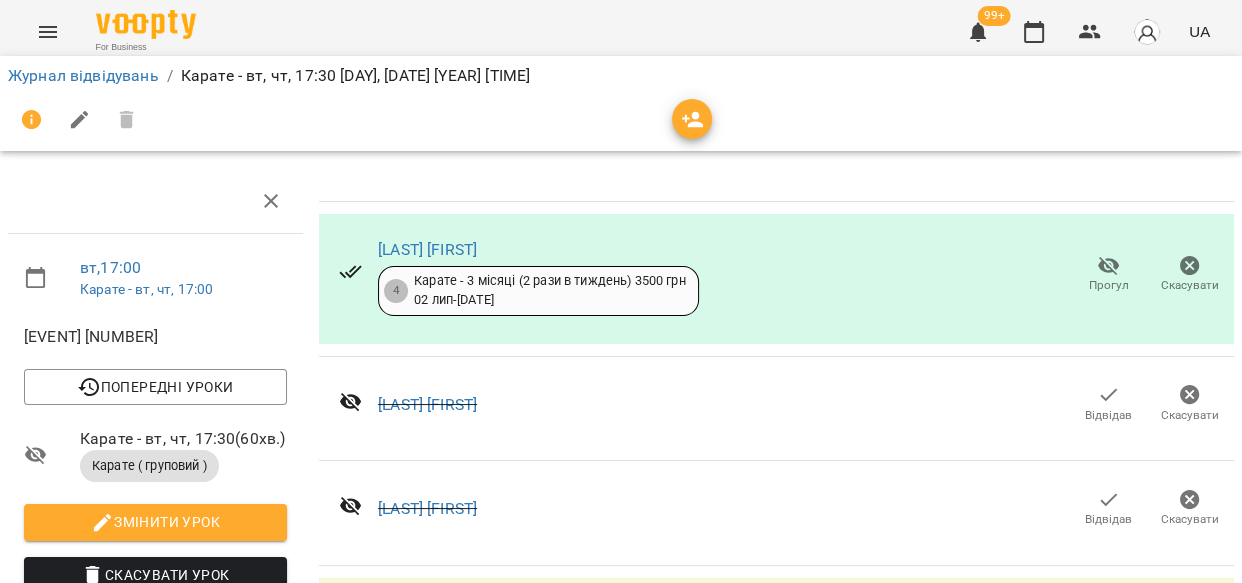 scroll, scrollTop: 389, scrollLeft: 0, axis: vertical 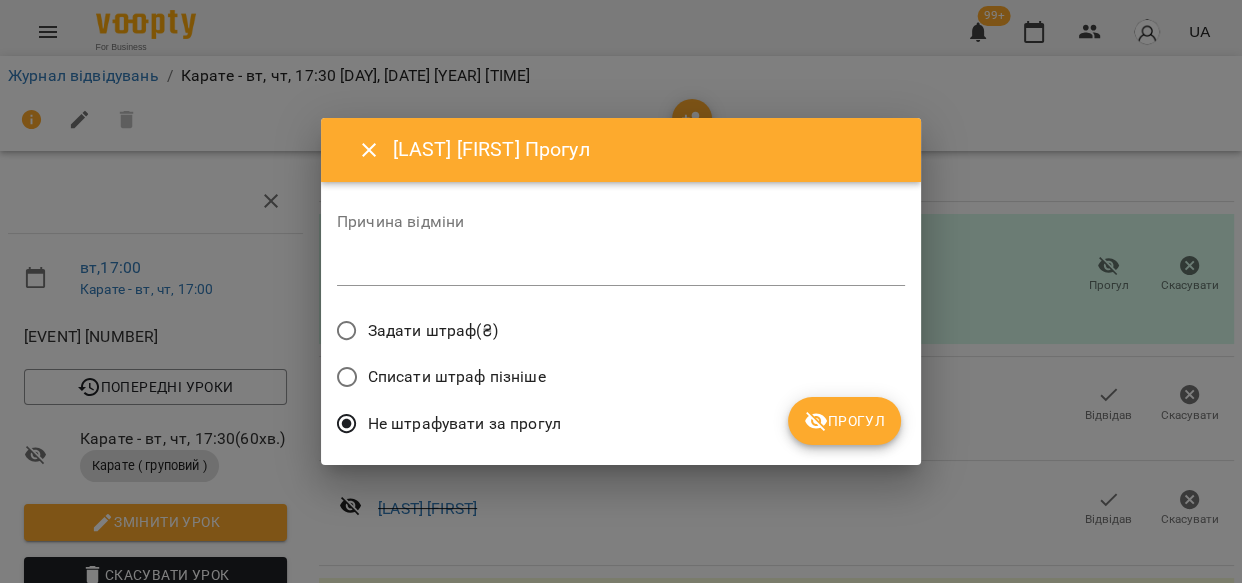 click on "Прогул" at bounding box center (844, 421) 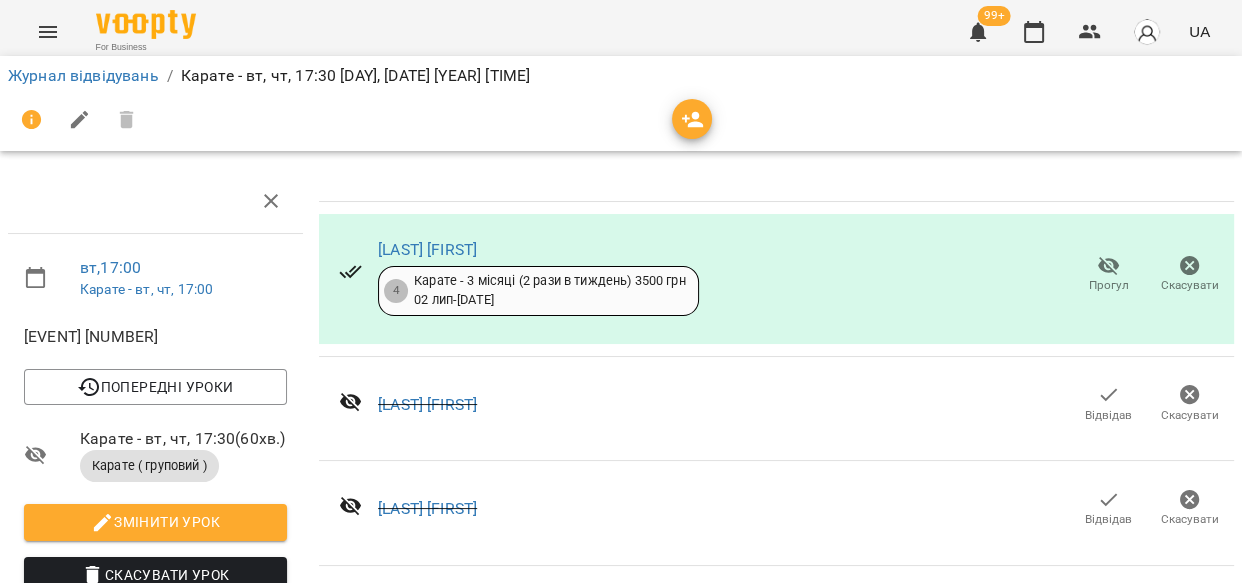 click on "Прогул" at bounding box center (1109, 753) 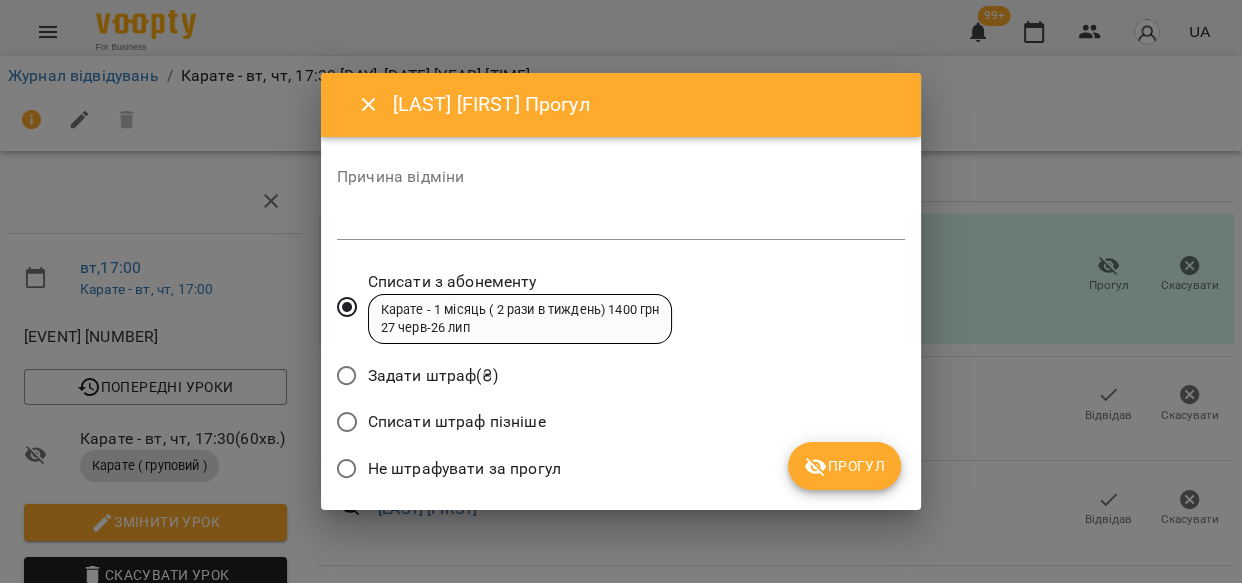 click on "Прогул" at bounding box center [844, 466] 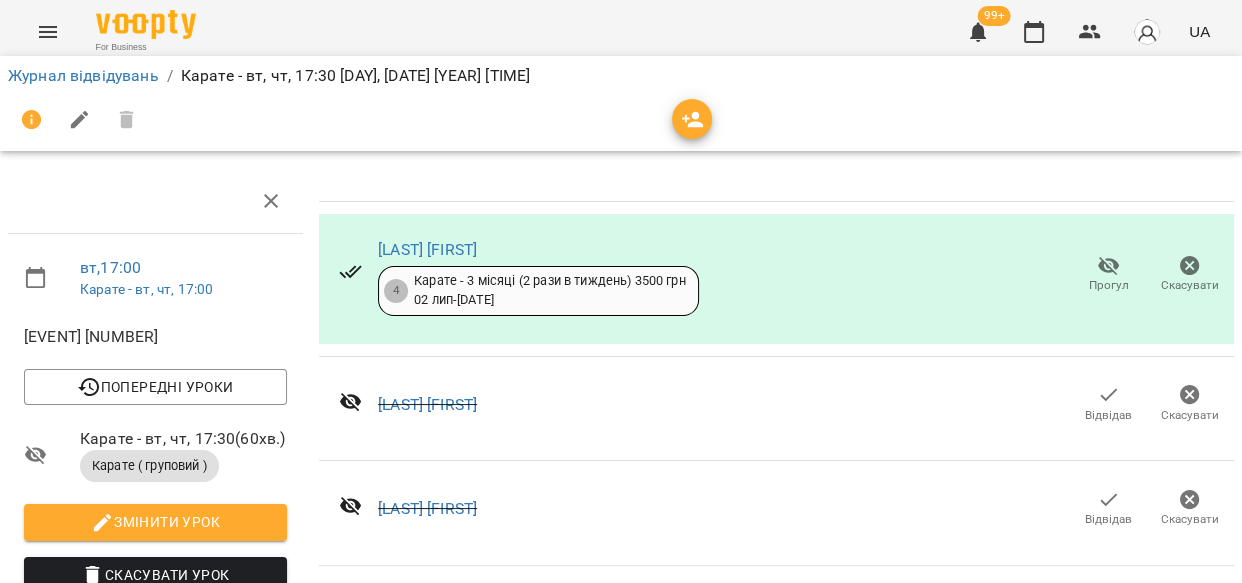 scroll, scrollTop: 731, scrollLeft: 0, axis: vertical 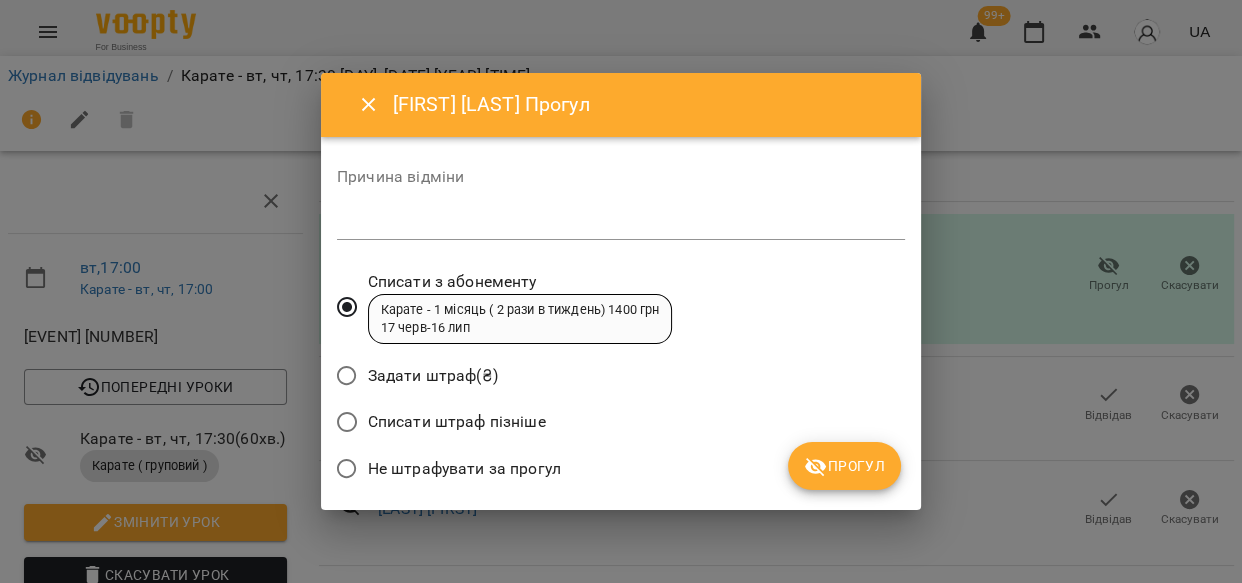 click on "Прогул" at bounding box center (844, 466) 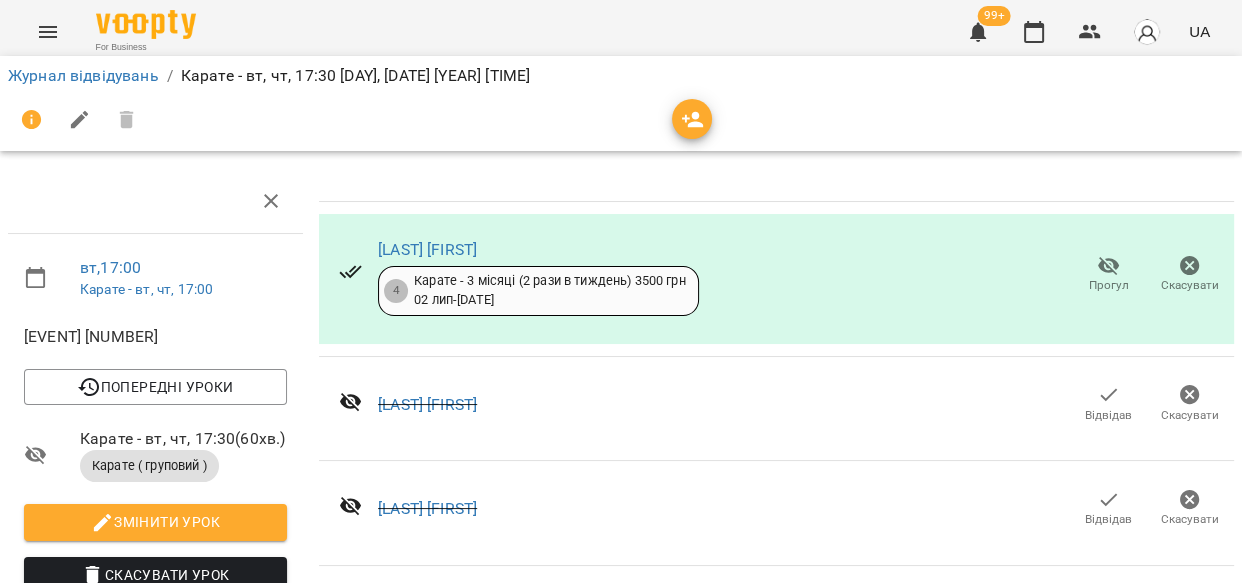scroll, scrollTop: 1011, scrollLeft: 0, axis: vertical 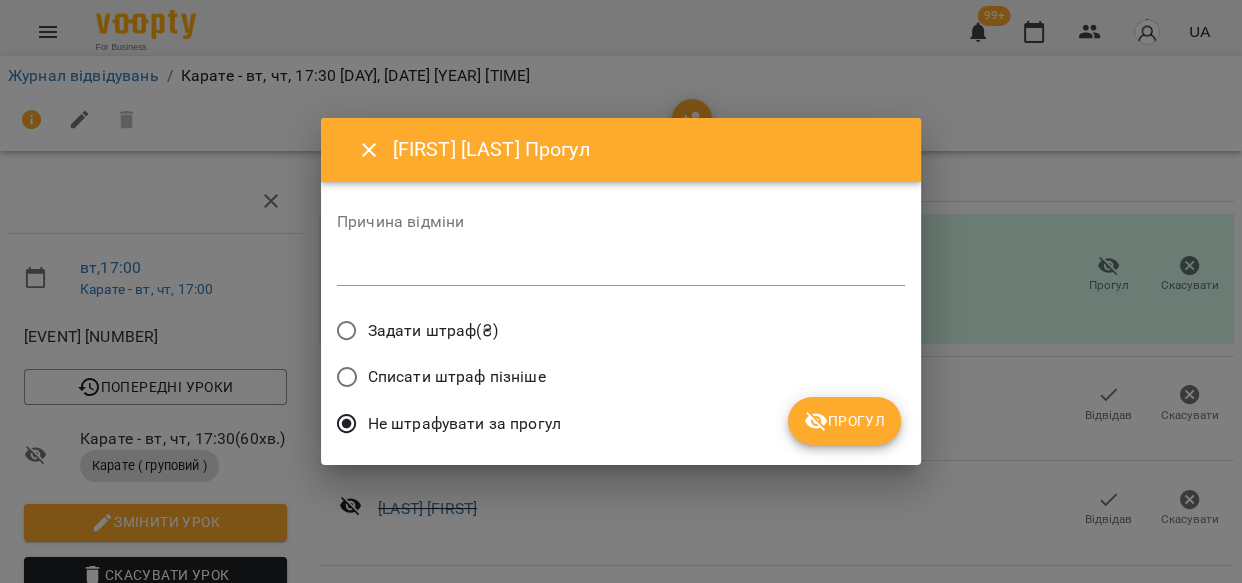 click on "Прогул" at bounding box center [844, 421] 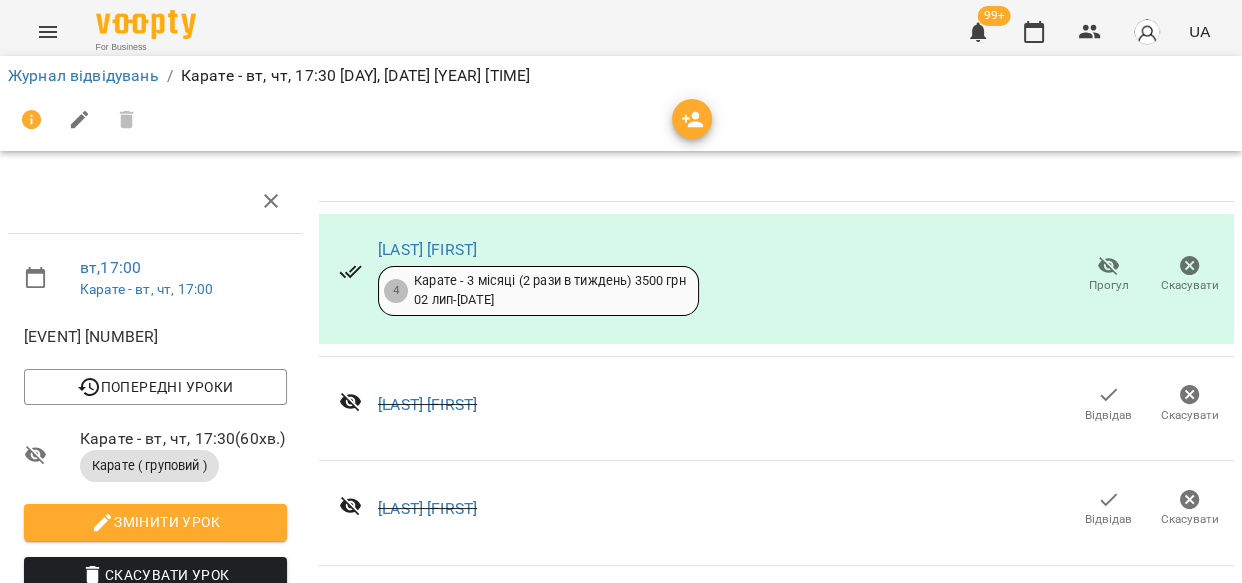 scroll, scrollTop: 1147, scrollLeft: 0, axis: vertical 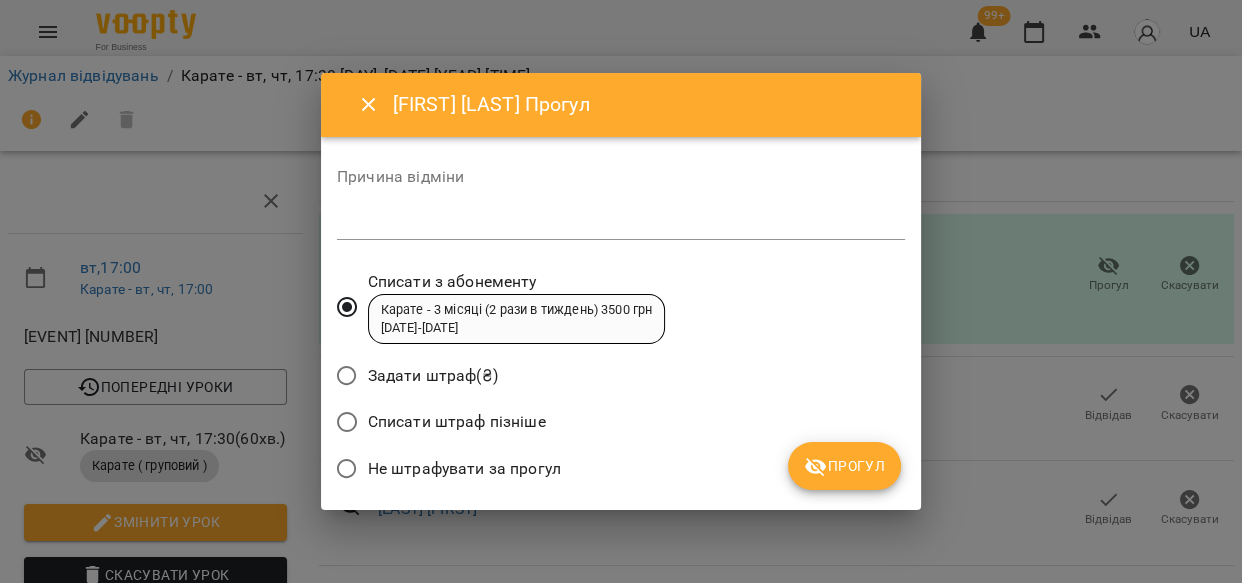 drag, startPoint x: 853, startPoint y: 467, endPoint x: 879, endPoint y: 468, distance: 26.019224 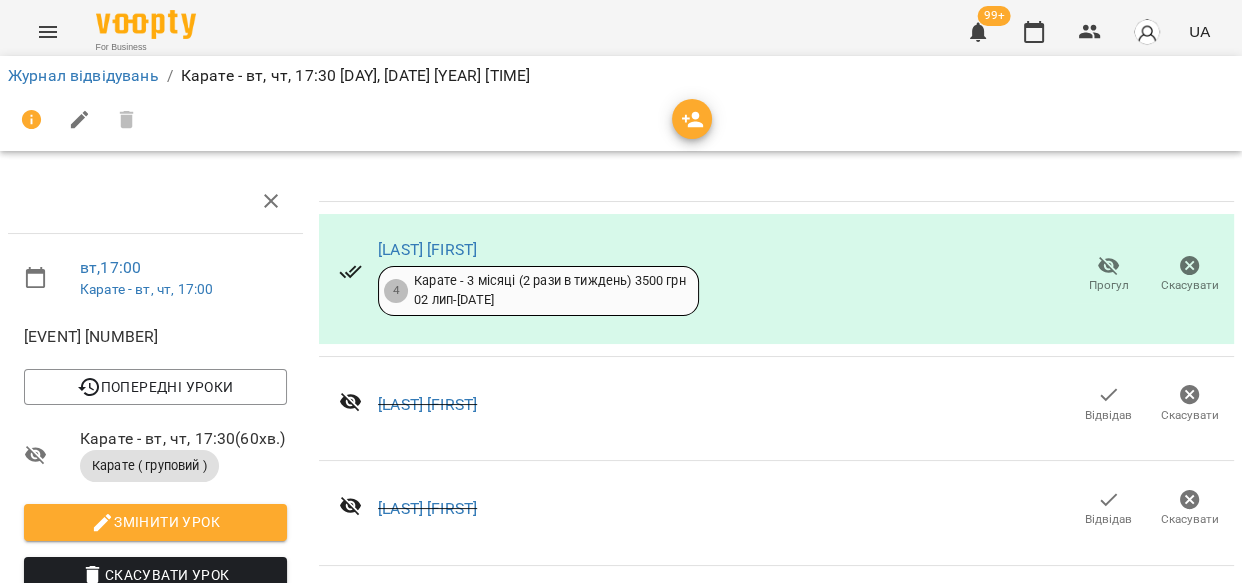 scroll, scrollTop: 1147, scrollLeft: 0, axis: vertical 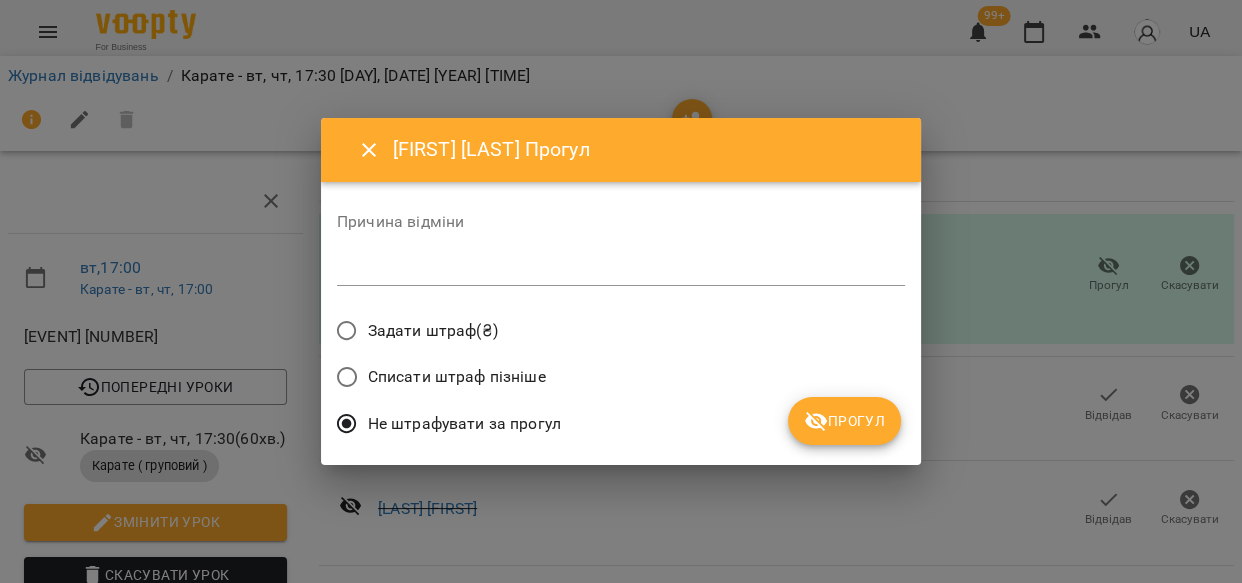 click on "Прогул" at bounding box center (844, 421) 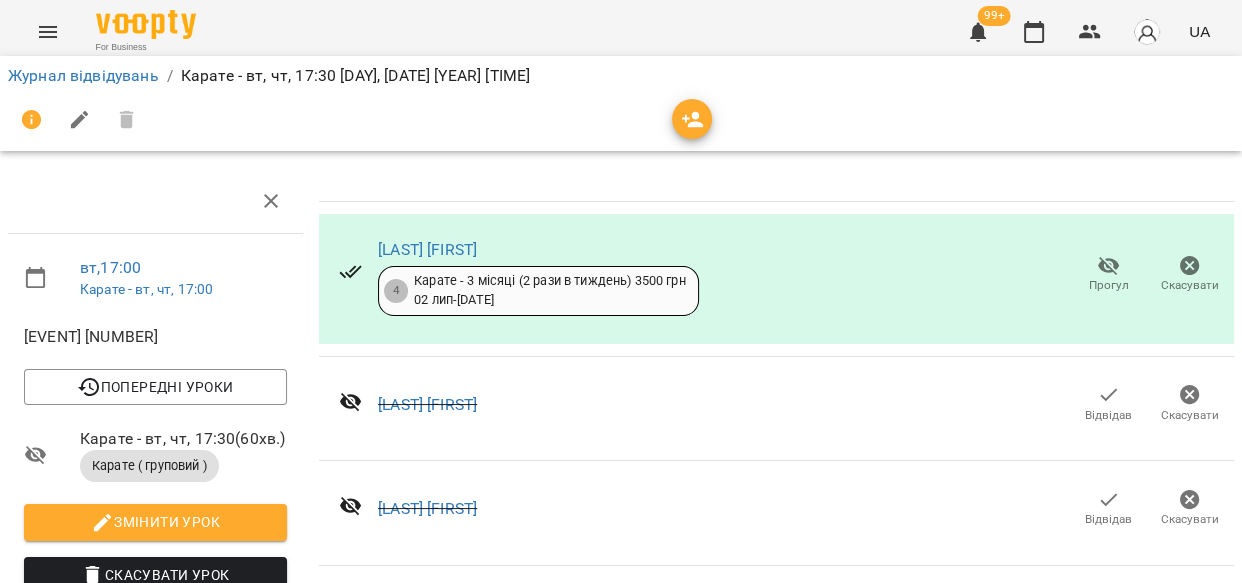 scroll, scrollTop: 1734, scrollLeft: 0, axis: vertical 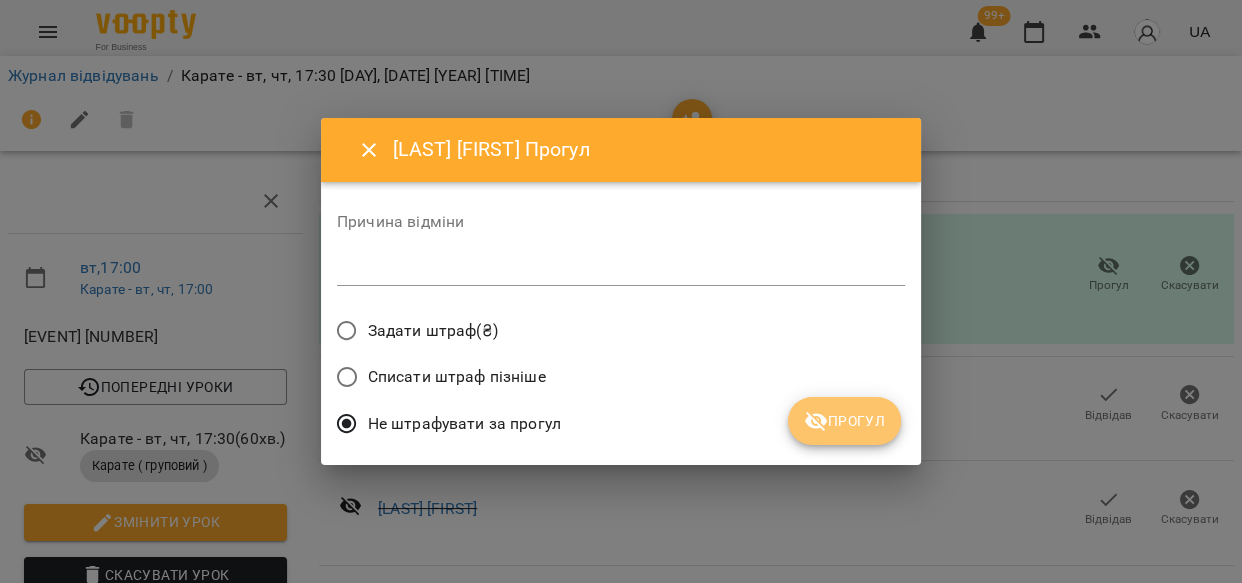 click on "Прогул" at bounding box center (844, 421) 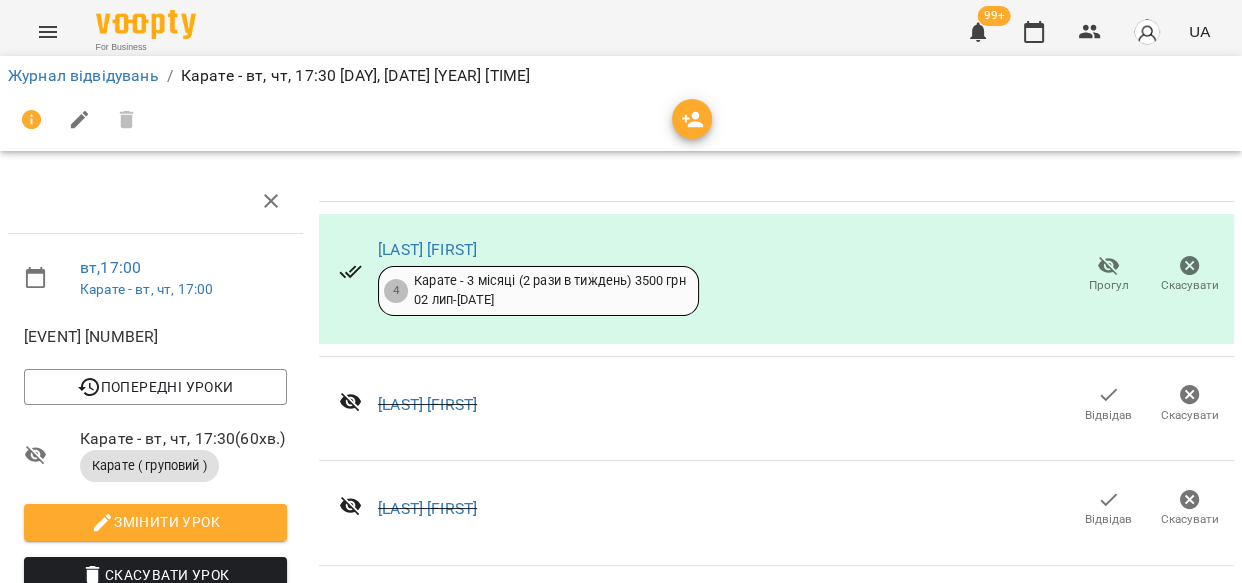 scroll, scrollTop: 2014, scrollLeft: 0, axis: vertical 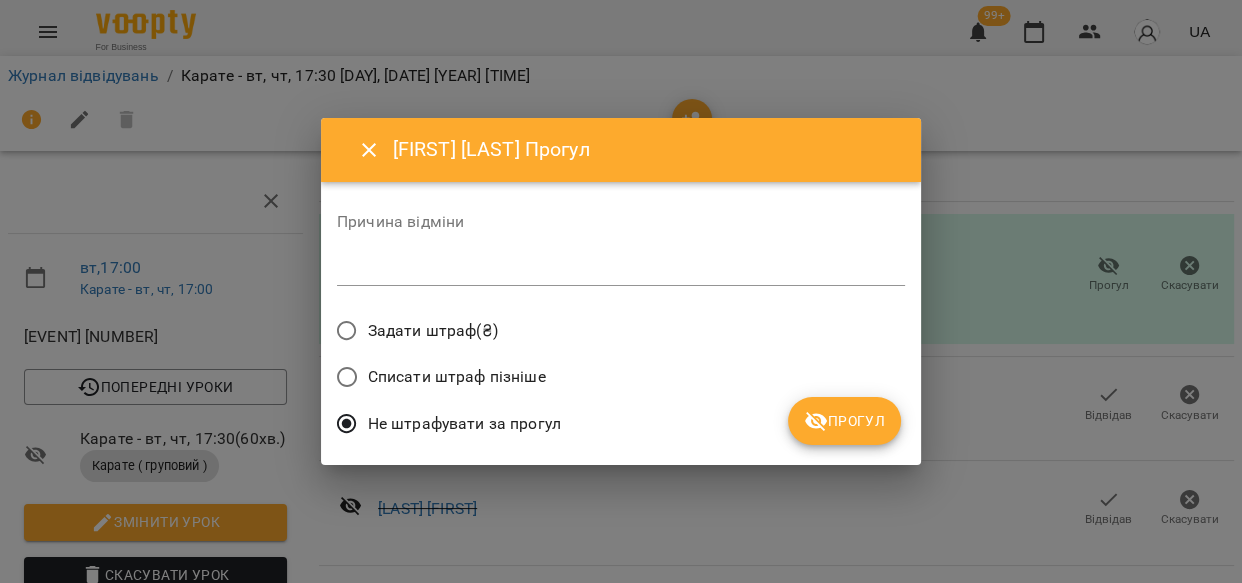 click on "Прогул" at bounding box center [844, 421] 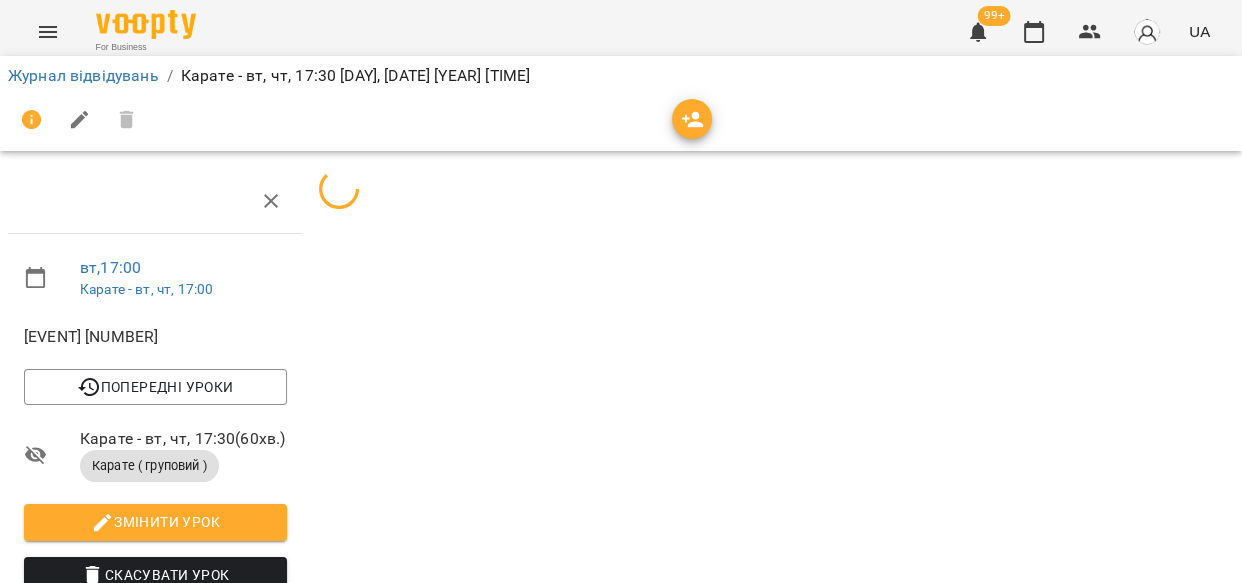 scroll, scrollTop: 2014, scrollLeft: 0, axis: vertical 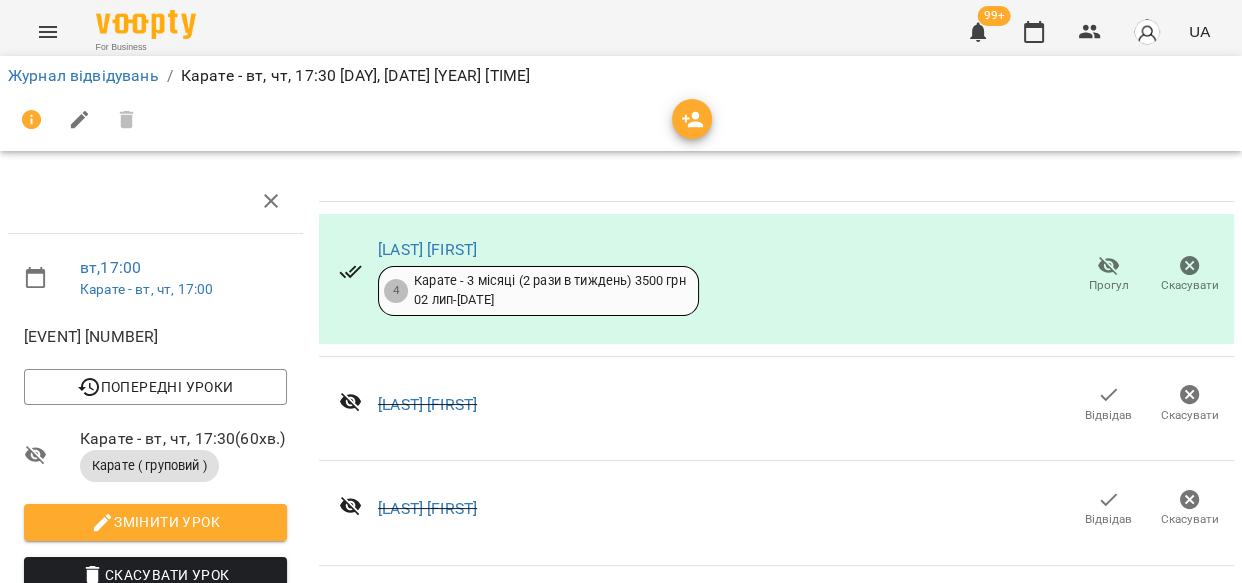 click 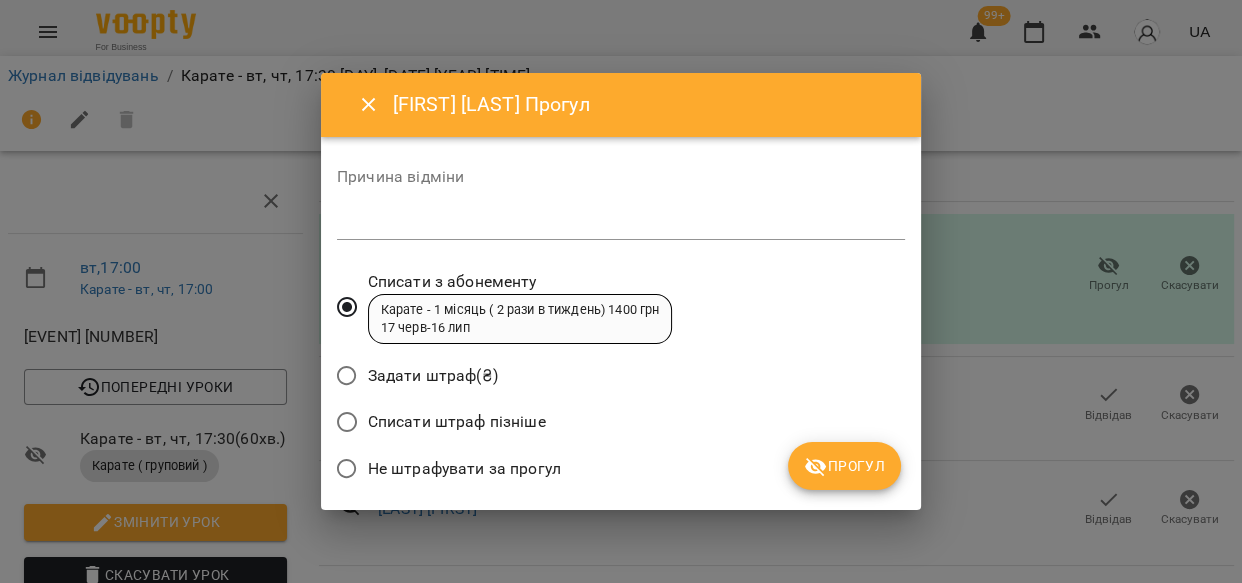 click on "Прогул" at bounding box center [844, 466] 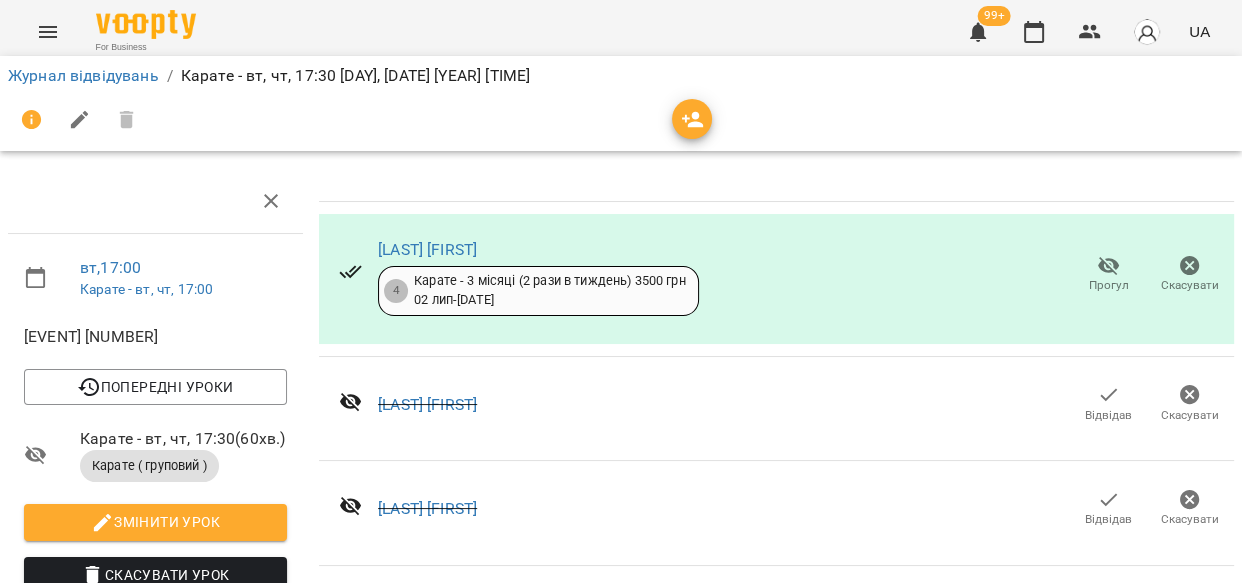 scroll, scrollTop: 2240, scrollLeft: 0, axis: vertical 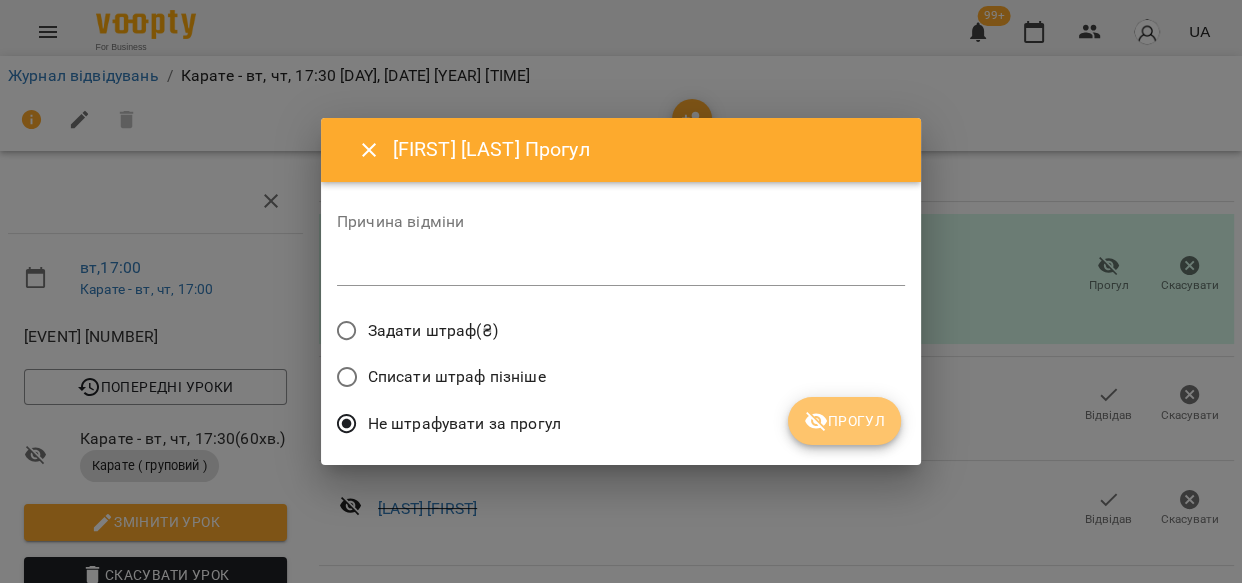 click on "Прогул" at bounding box center (844, 421) 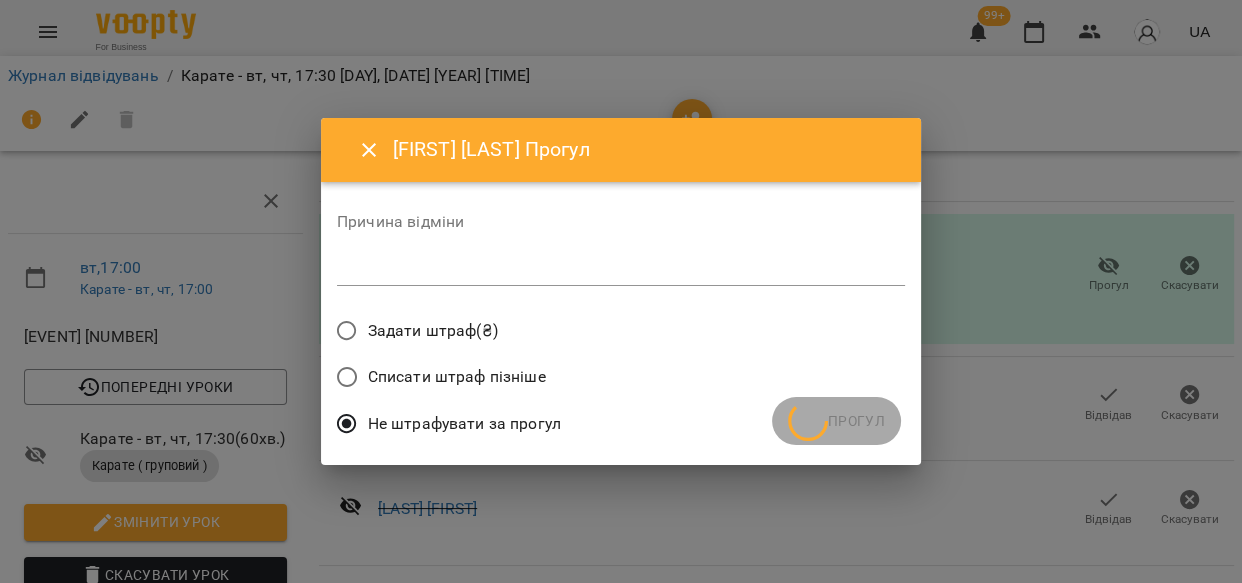 scroll, scrollTop: 2240, scrollLeft: 0, axis: vertical 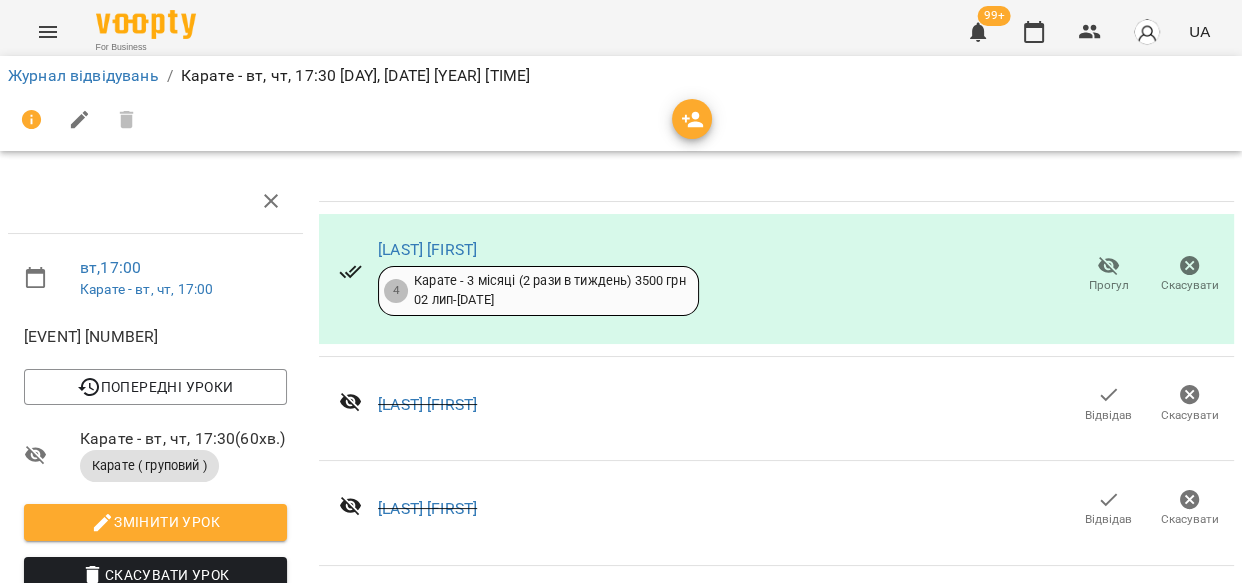 click on "Прогул" at bounding box center (1006, 2643) 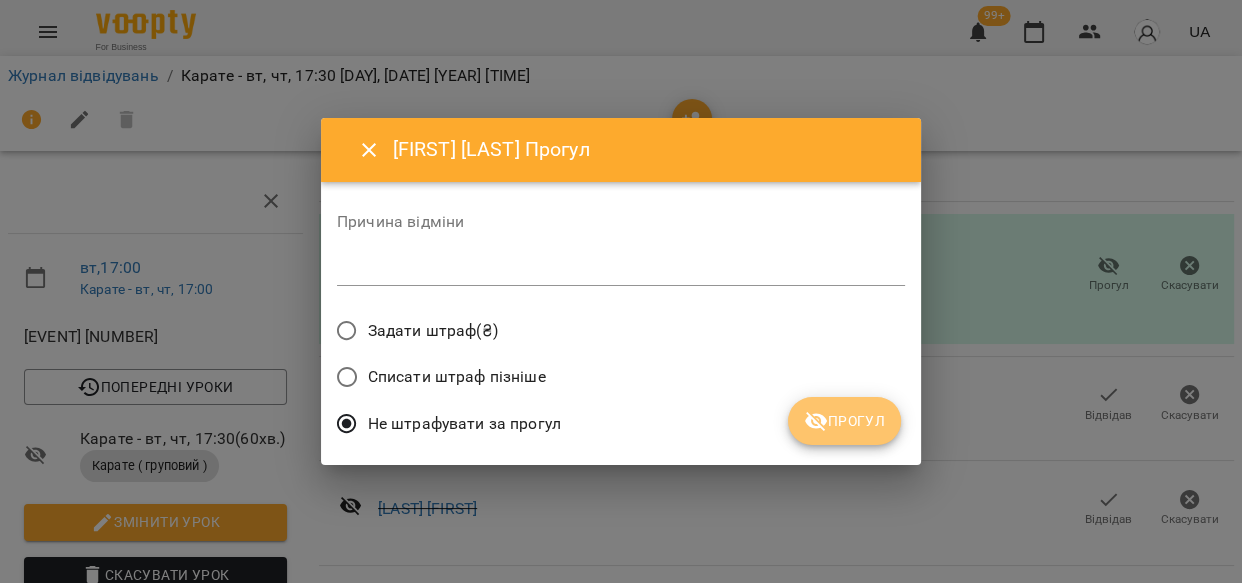 drag, startPoint x: 848, startPoint y: 416, endPoint x: 871, endPoint y: 422, distance: 23.769728 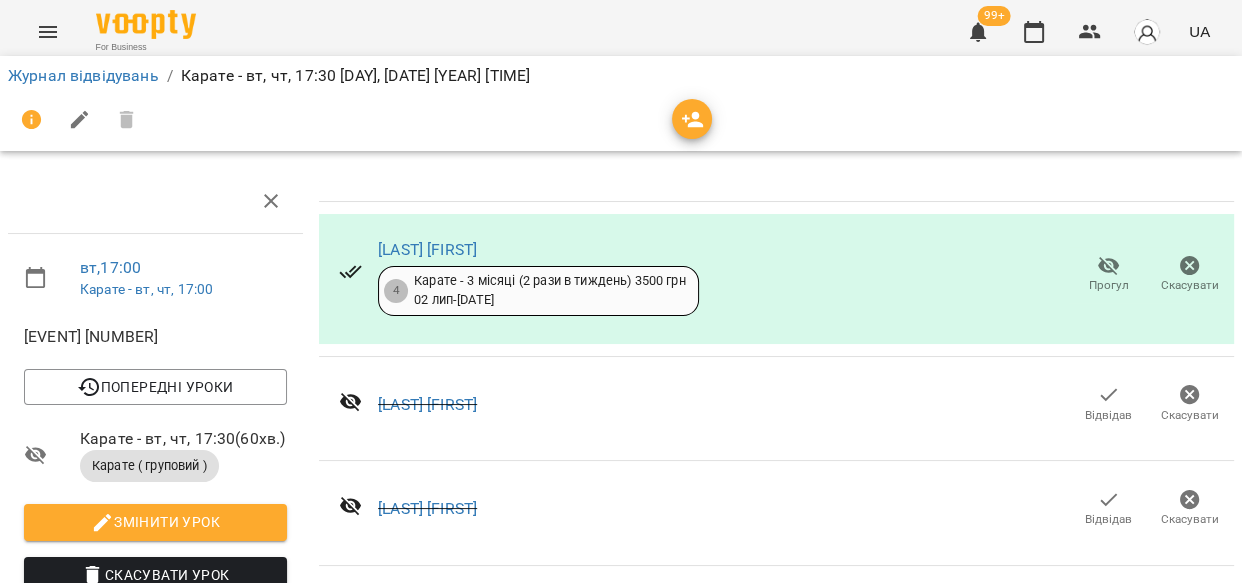 scroll, scrollTop: 2240, scrollLeft: 0, axis: vertical 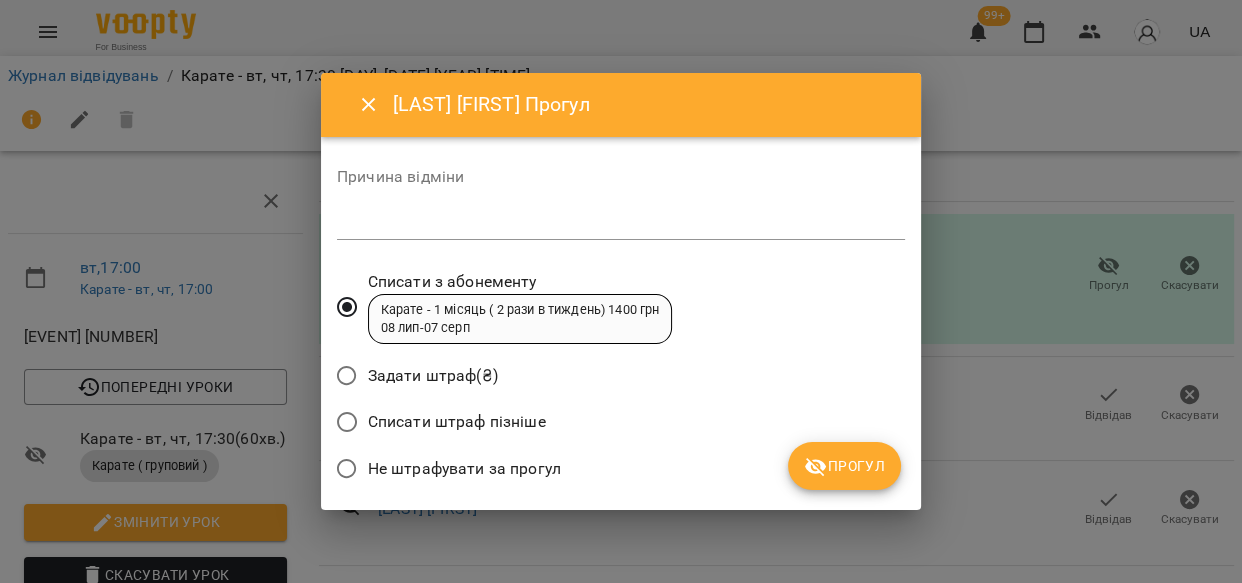 click on "Прогул" at bounding box center (844, 466) 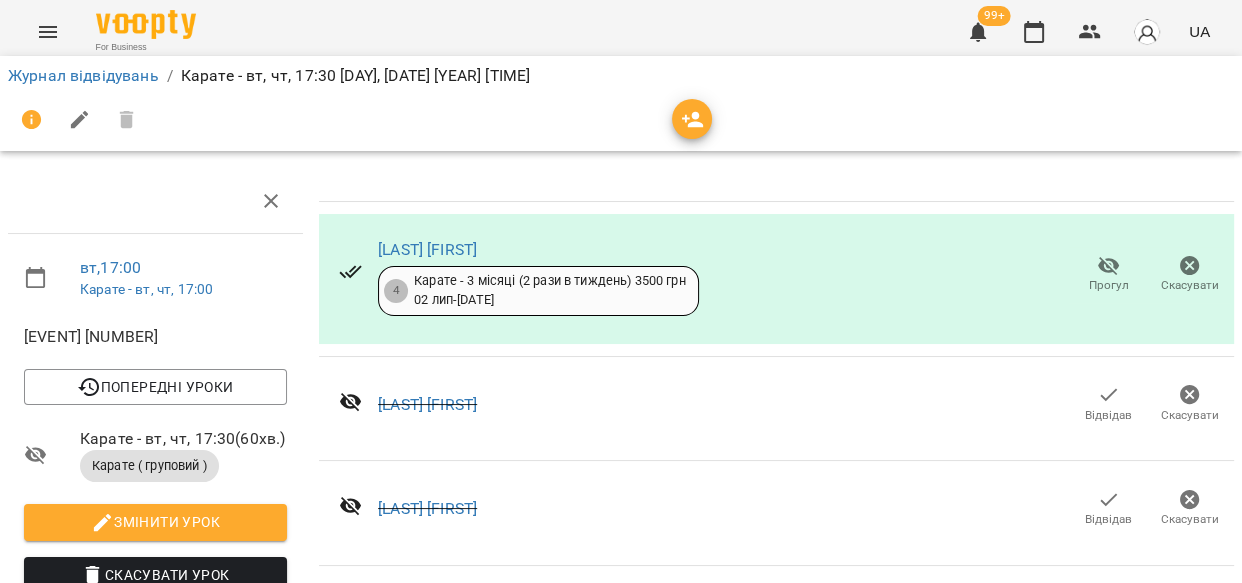 scroll, scrollTop: 2593, scrollLeft: 0, axis: vertical 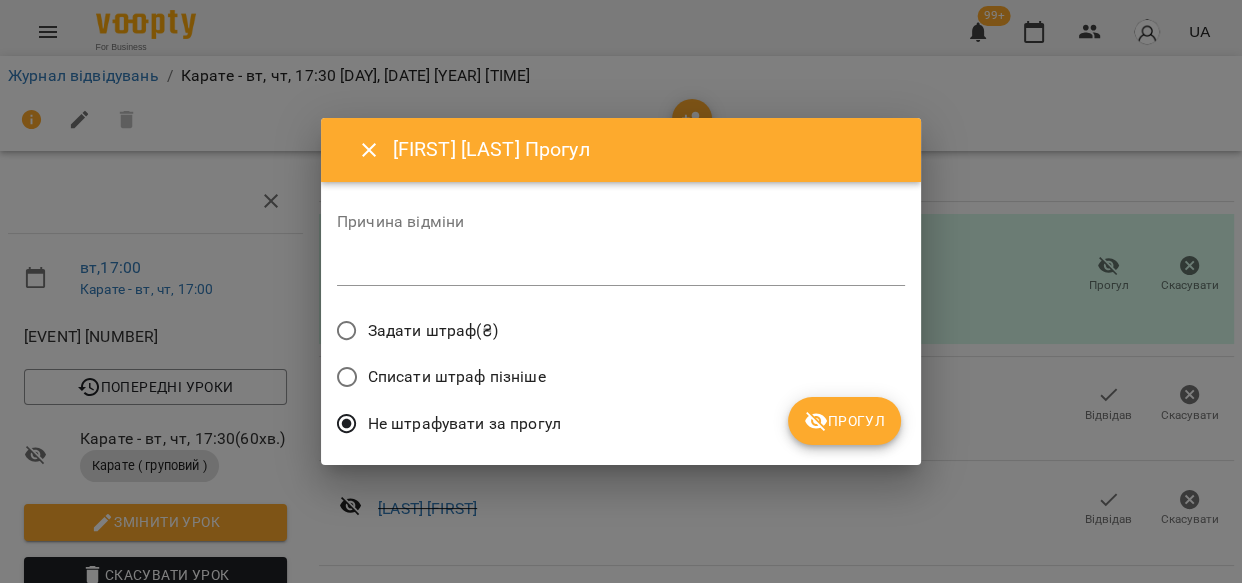 click on "Прогул" at bounding box center [844, 421] 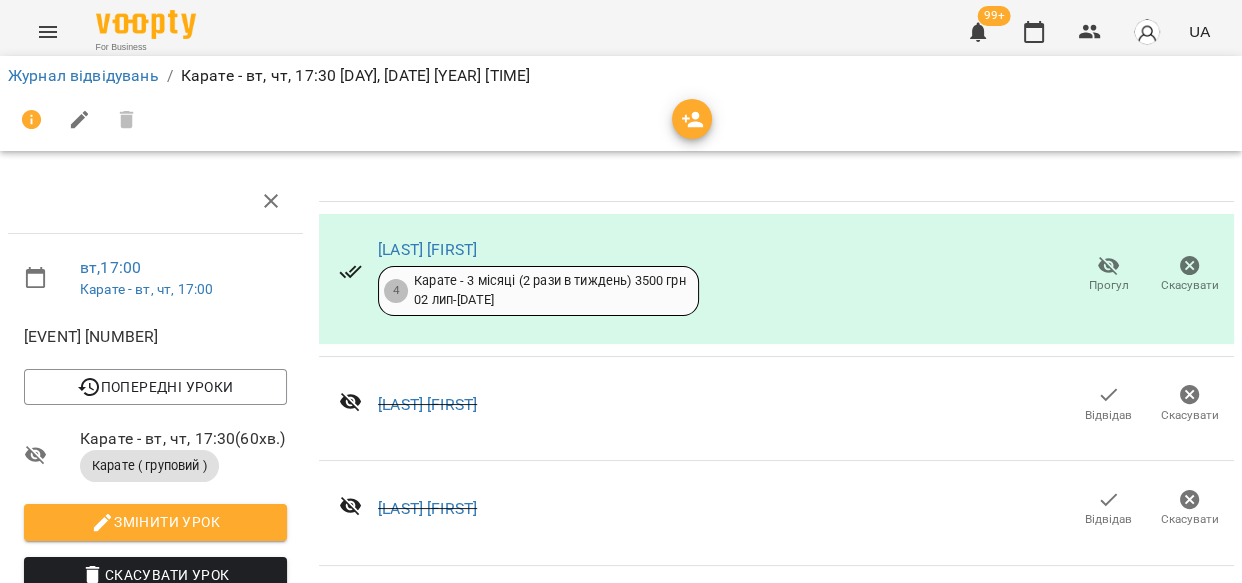 scroll, scrollTop: 2593, scrollLeft: 0, axis: vertical 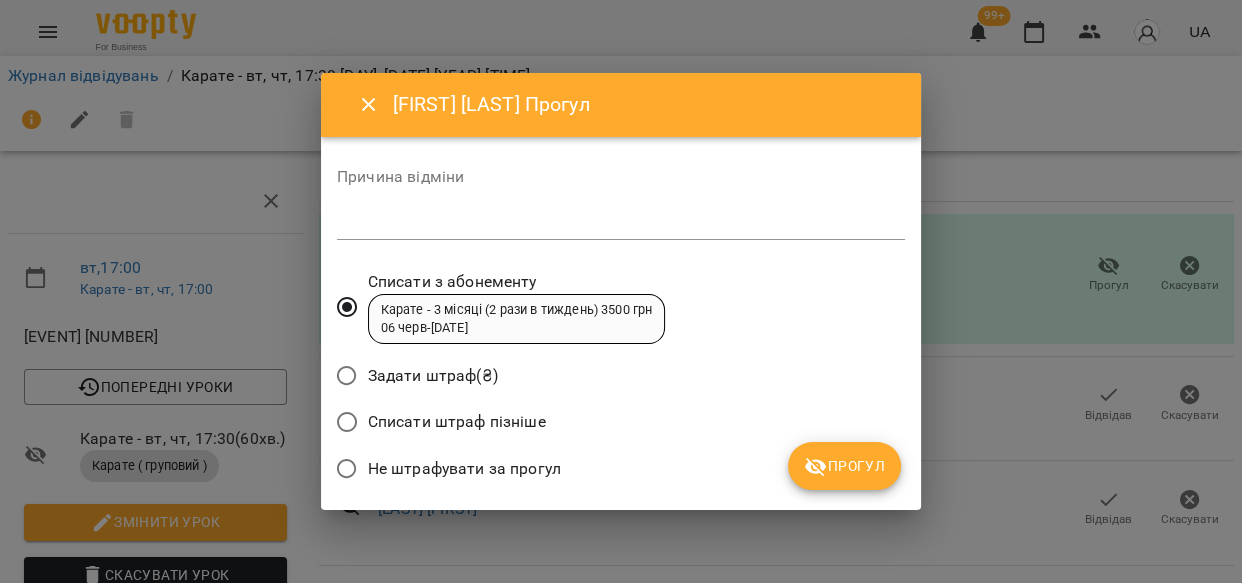 click on "Прогул" at bounding box center [844, 466] 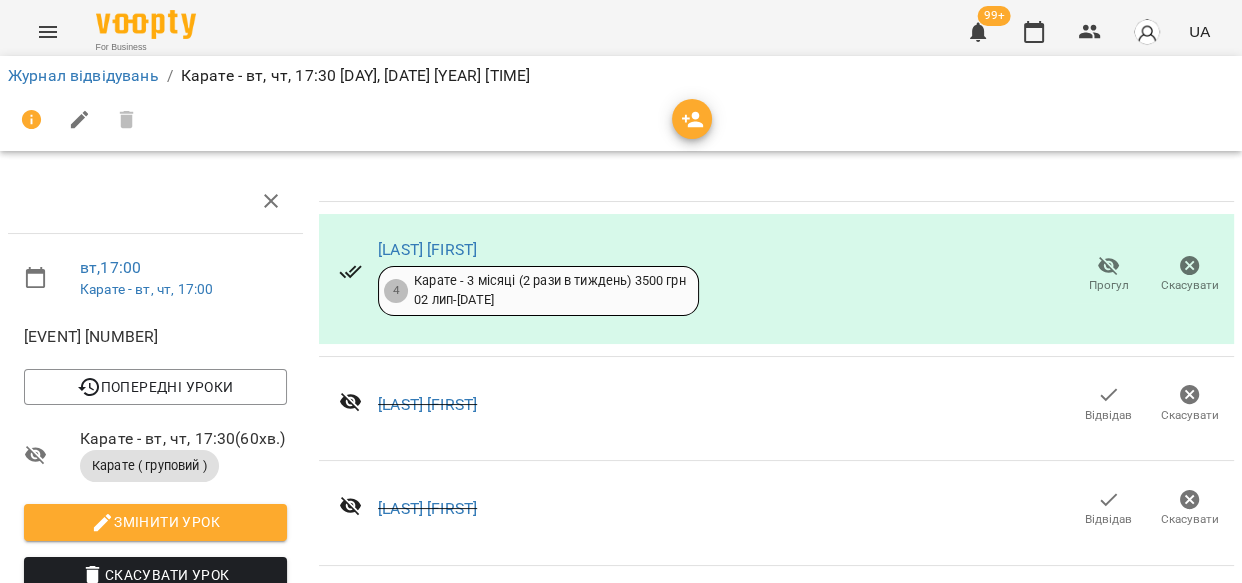 scroll, scrollTop: 3270, scrollLeft: 0, axis: vertical 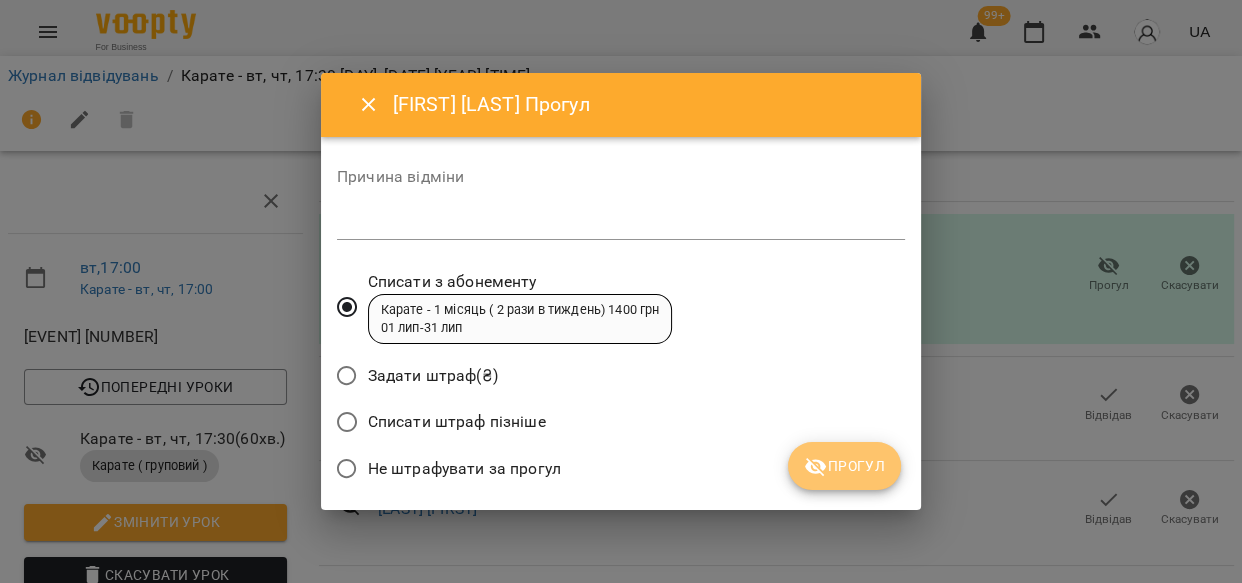 click on "Прогул" at bounding box center (844, 466) 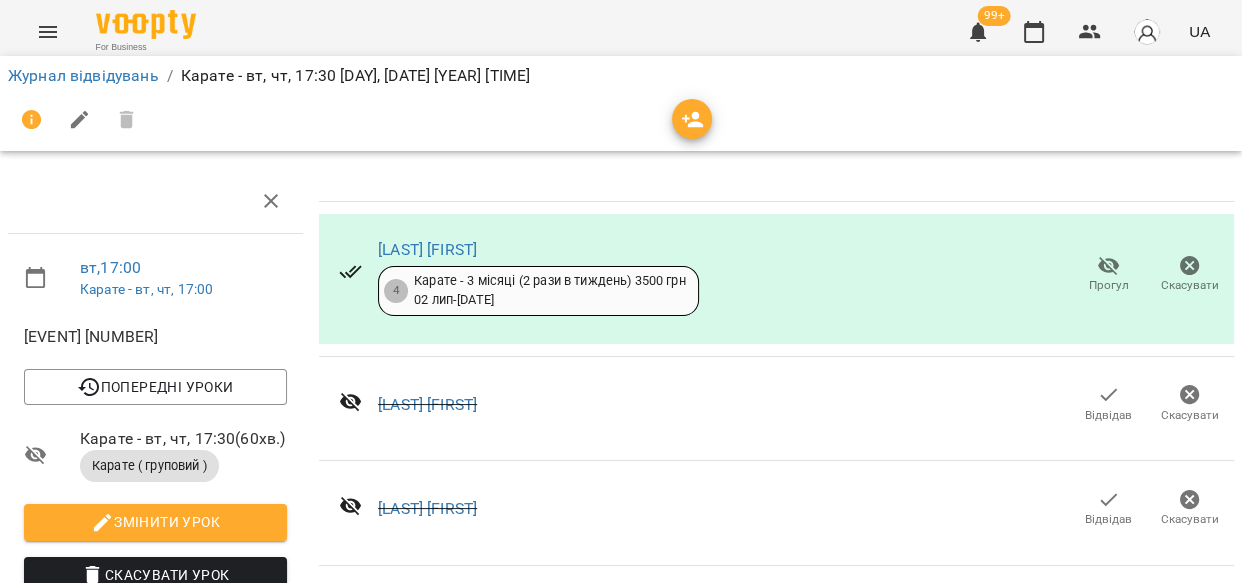 scroll, scrollTop: 3533, scrollLeft: 0, axis: vertical 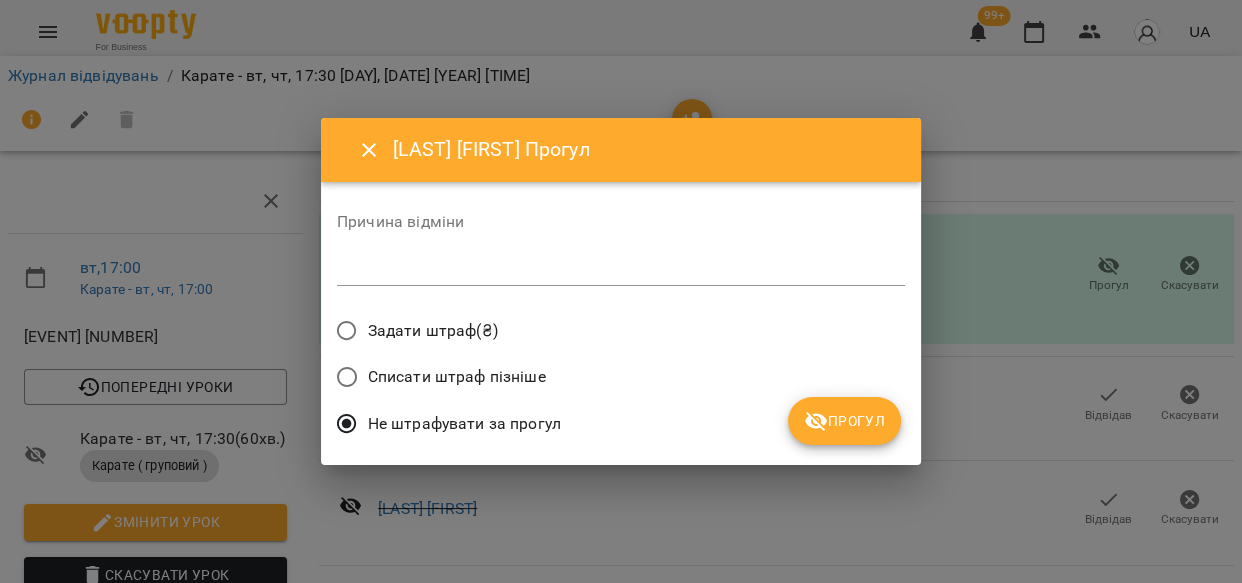 click on "Прогул" at bounding box center [844, 421] 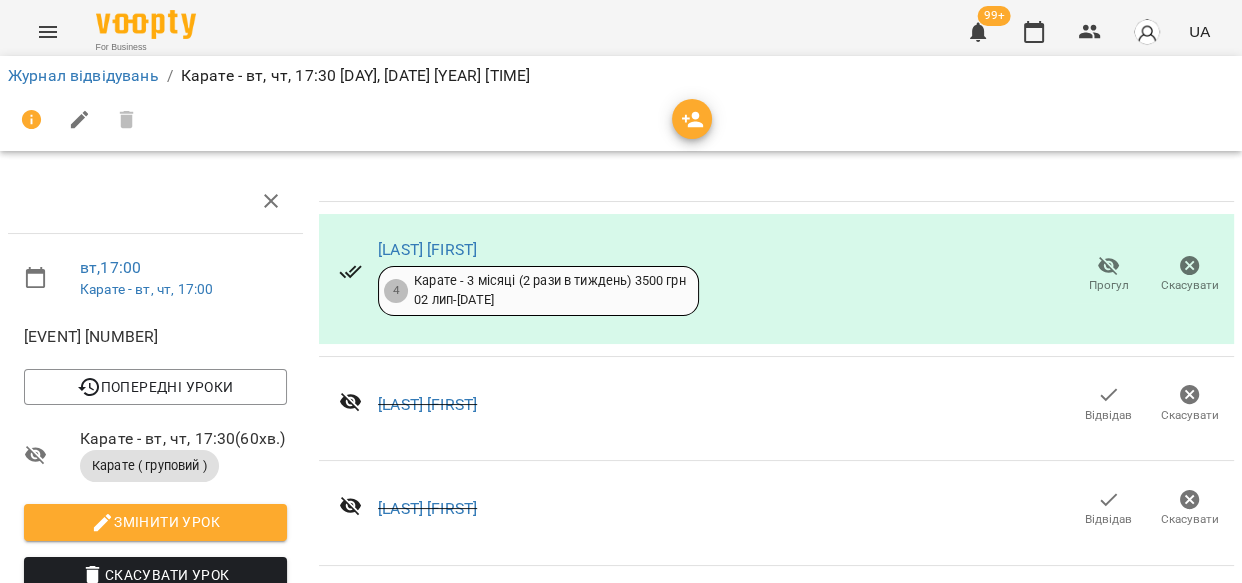 scroll, scrollTop: 3533, scrollLeft: 0, axis: vertical 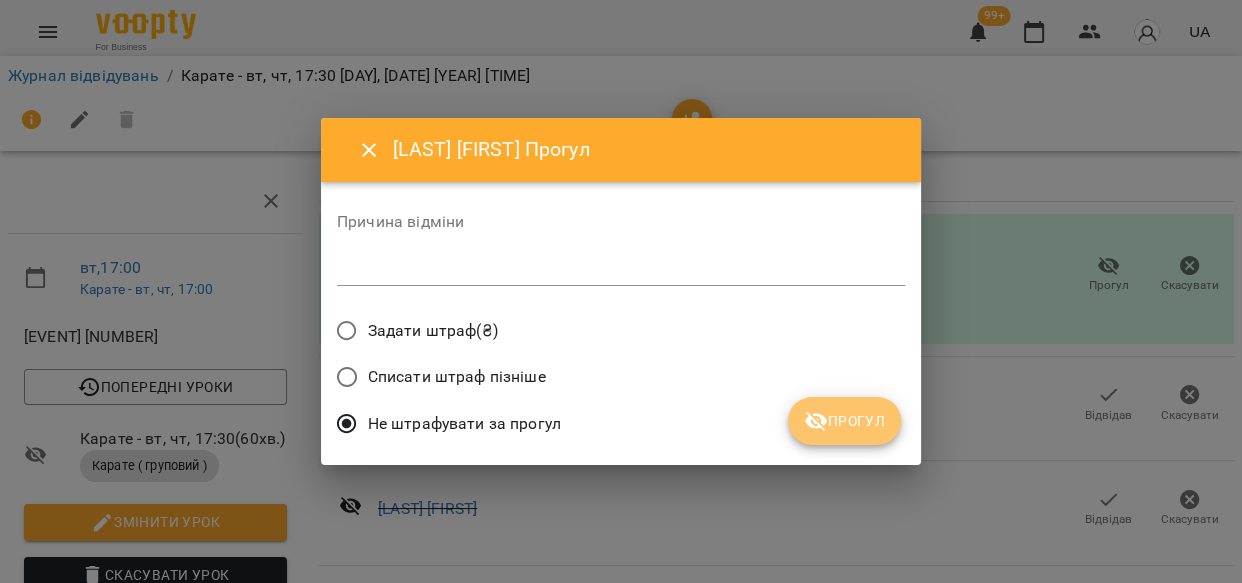 click on "Прогул" at bounding box center (844, 421) 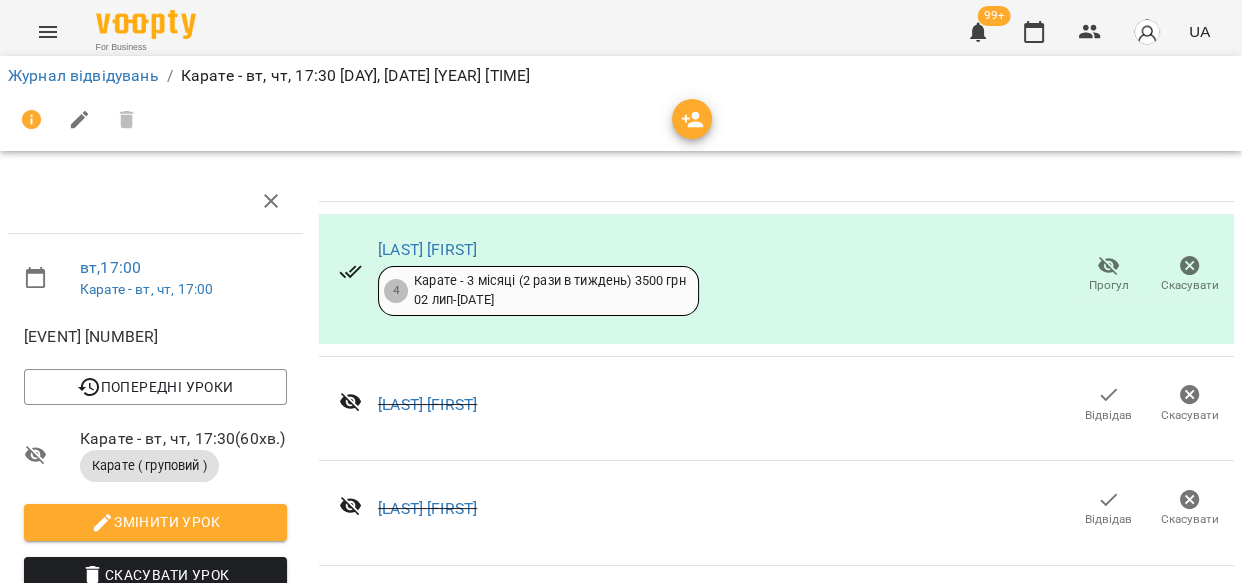 scroll, scrollTop: 3903, scrollLeft: 0, axis: vertical 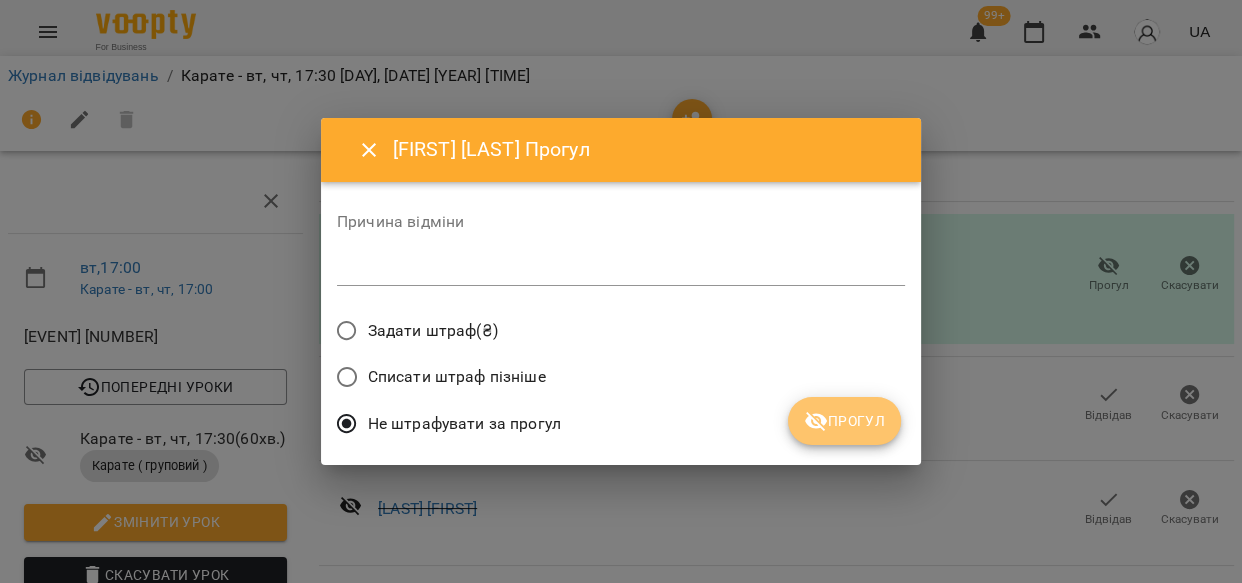 click on "Прогул" at bounding box center [844, 421] 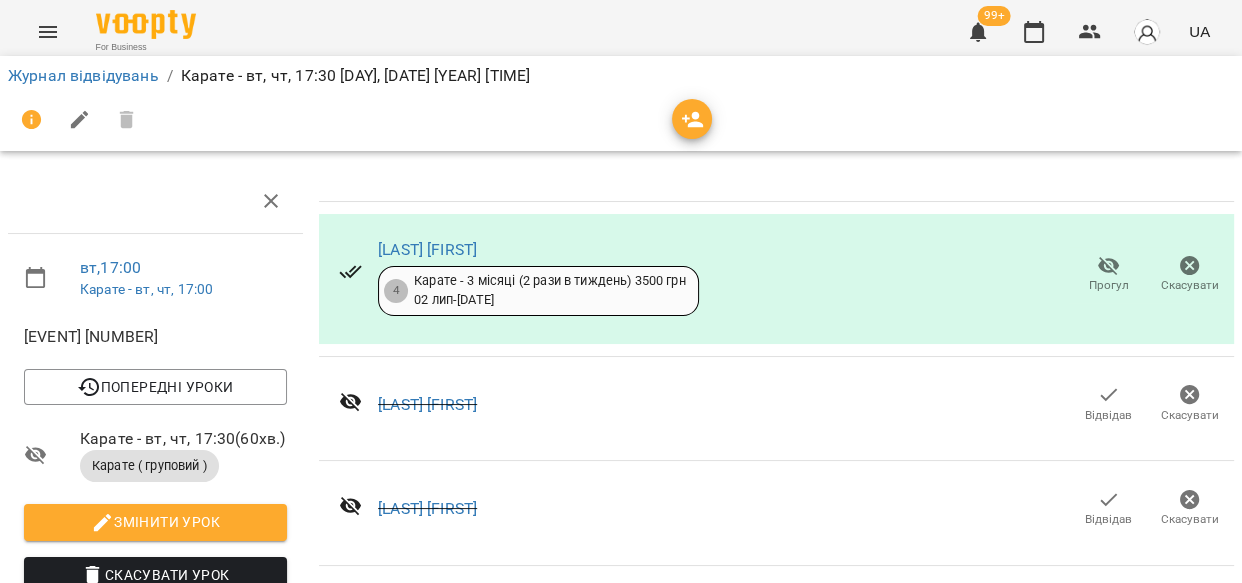 scroll, scrollTop: 3903, scrollLeft: 0, axis: vertical 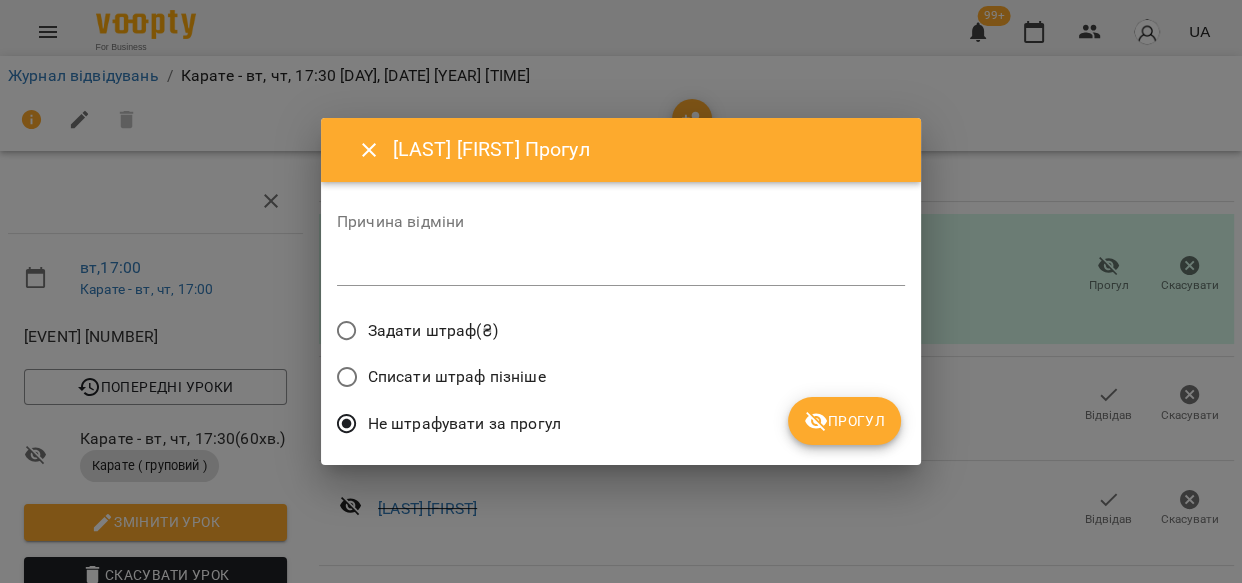 click on "Прогул" at bounding box center [844, 421] 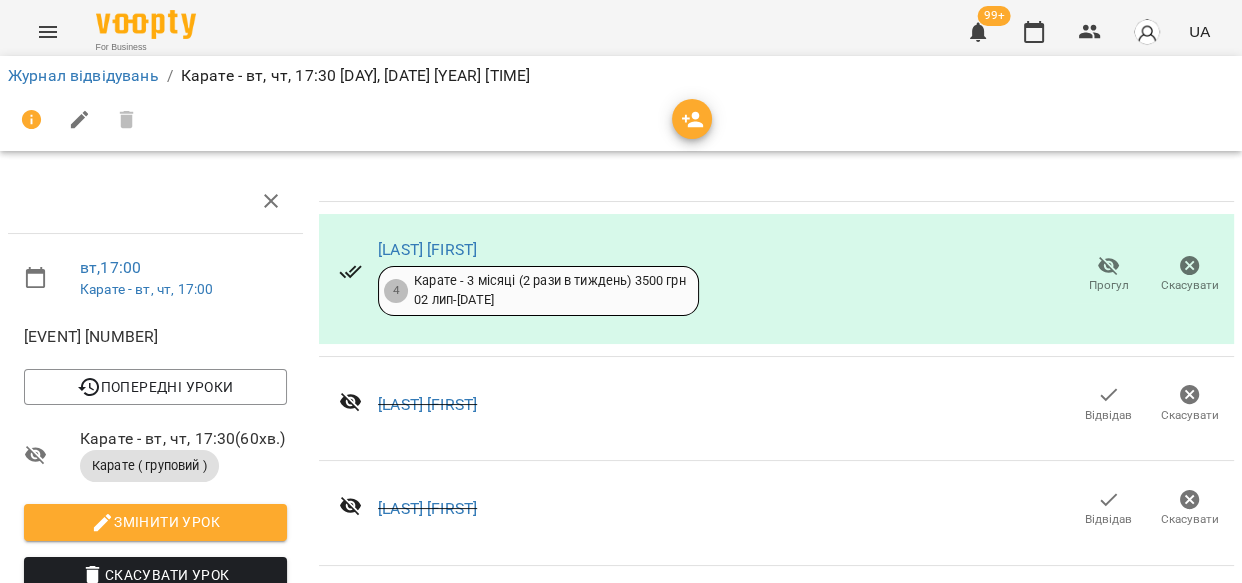 scroll, scrollTop: 3903, scrollLeft: 0, axis: vertical 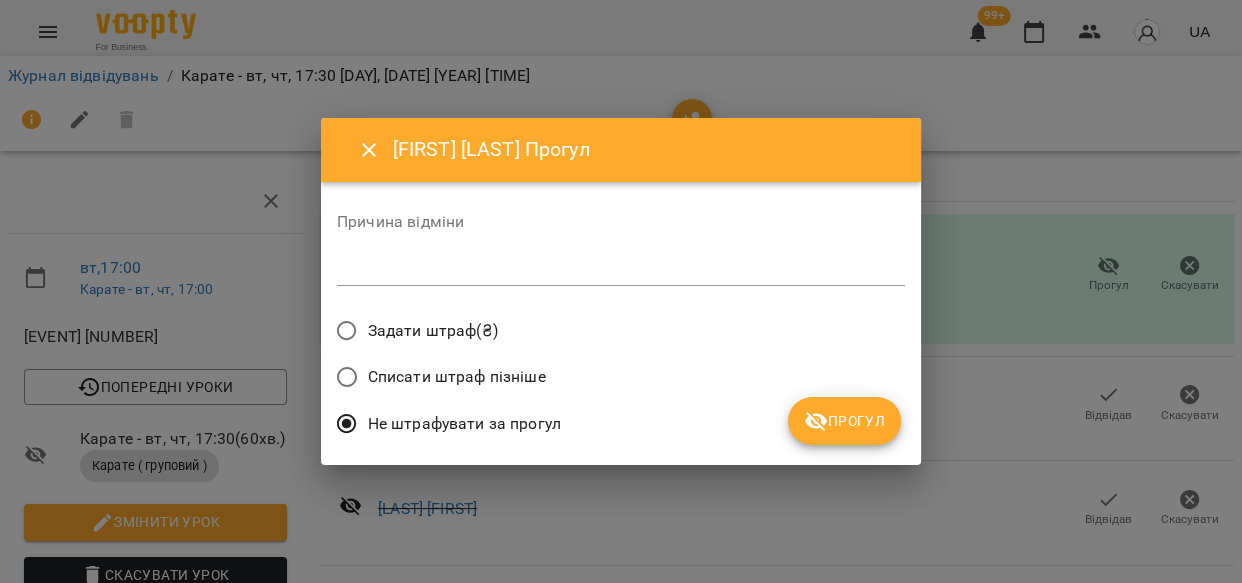 click on "Прогул" at bounding box center (844, 421) 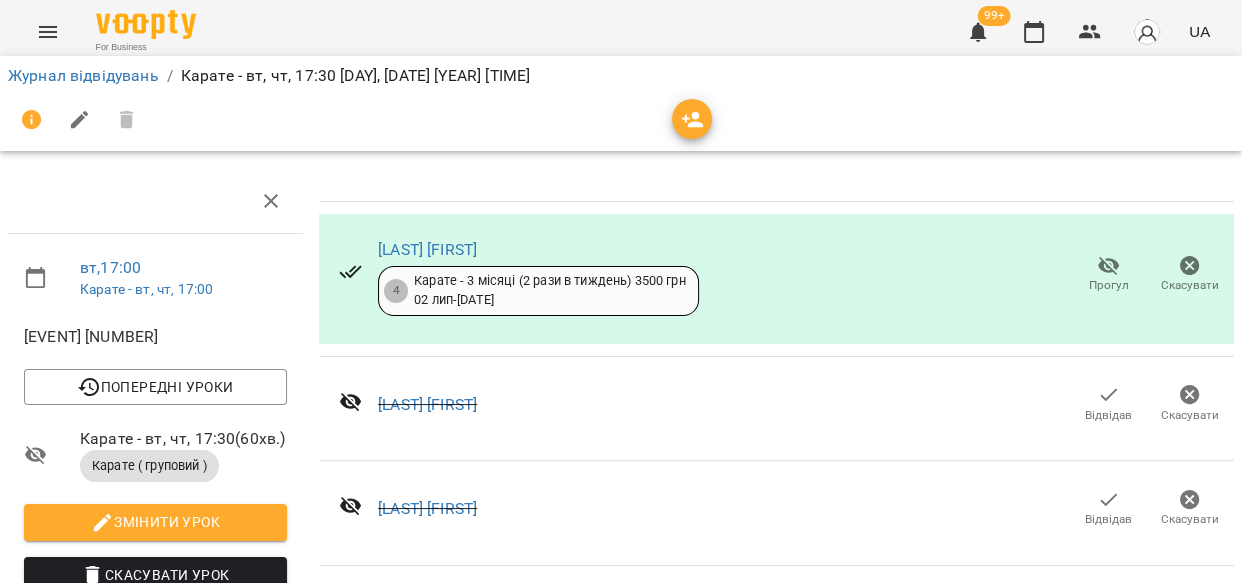 scroll, scrollTop: 4174, scrollLeft: 0, axis: vertical 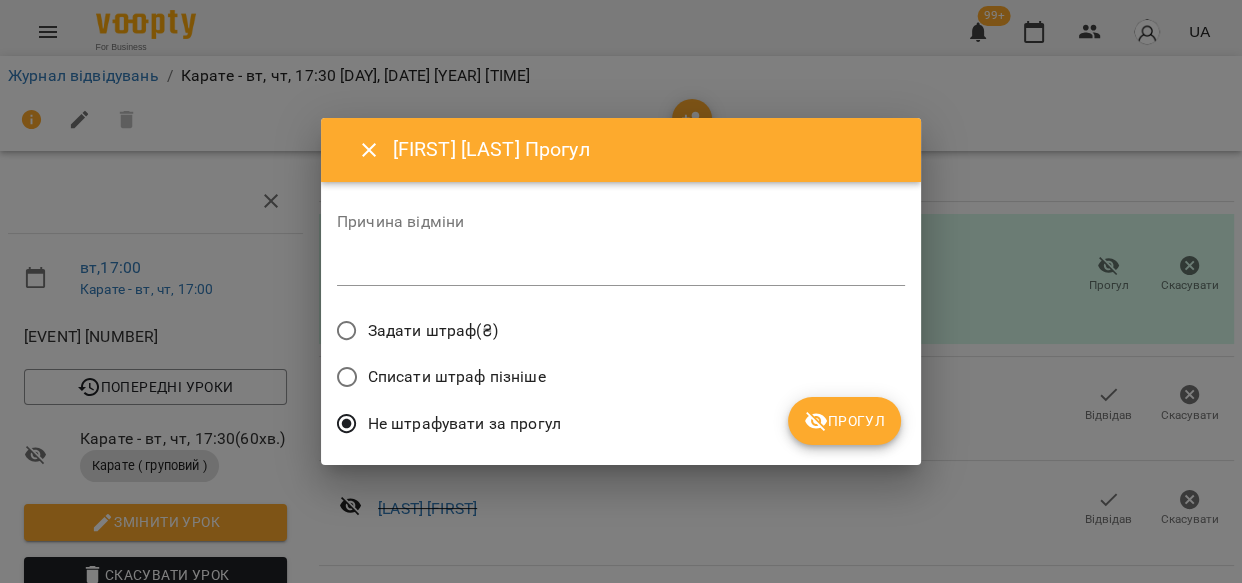 click 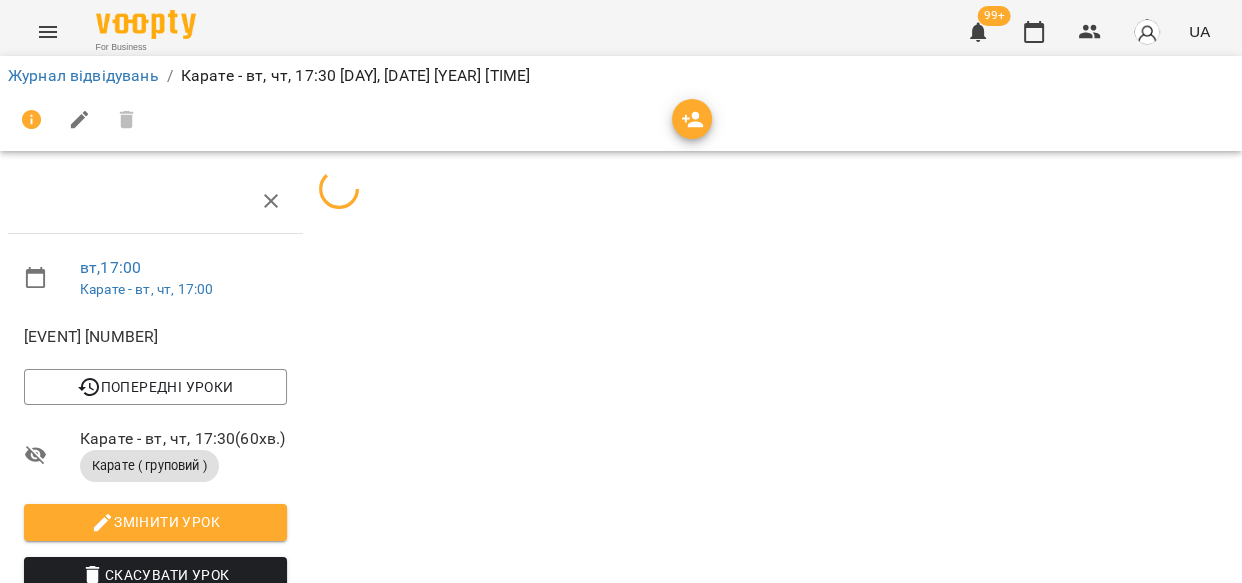 scroll, scrollTop: 4174, scrollLeft: 0, axis: vertical 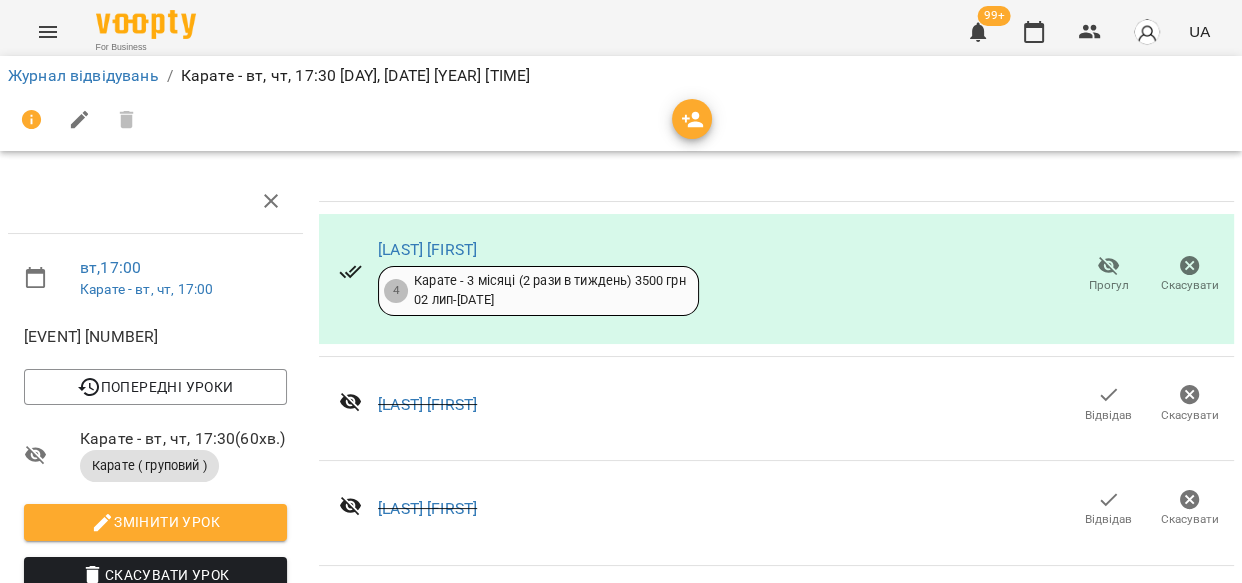 click 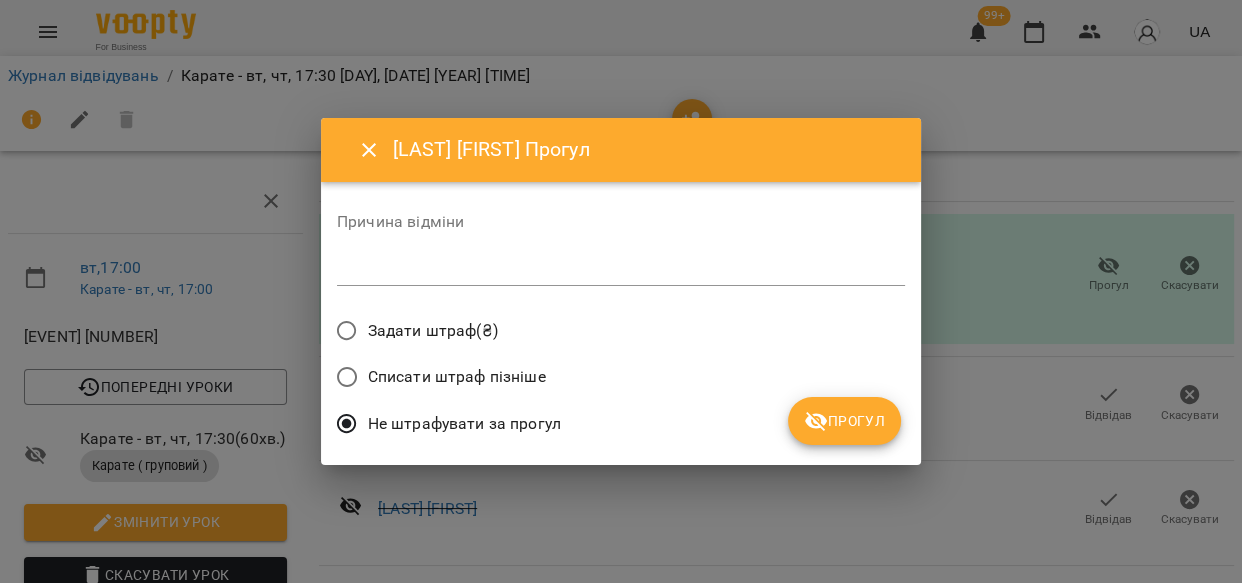 drag, startPoint x: 851, startPoint y: 408, endPoint x: 899, endPoint y: 449, distance: 63.126858 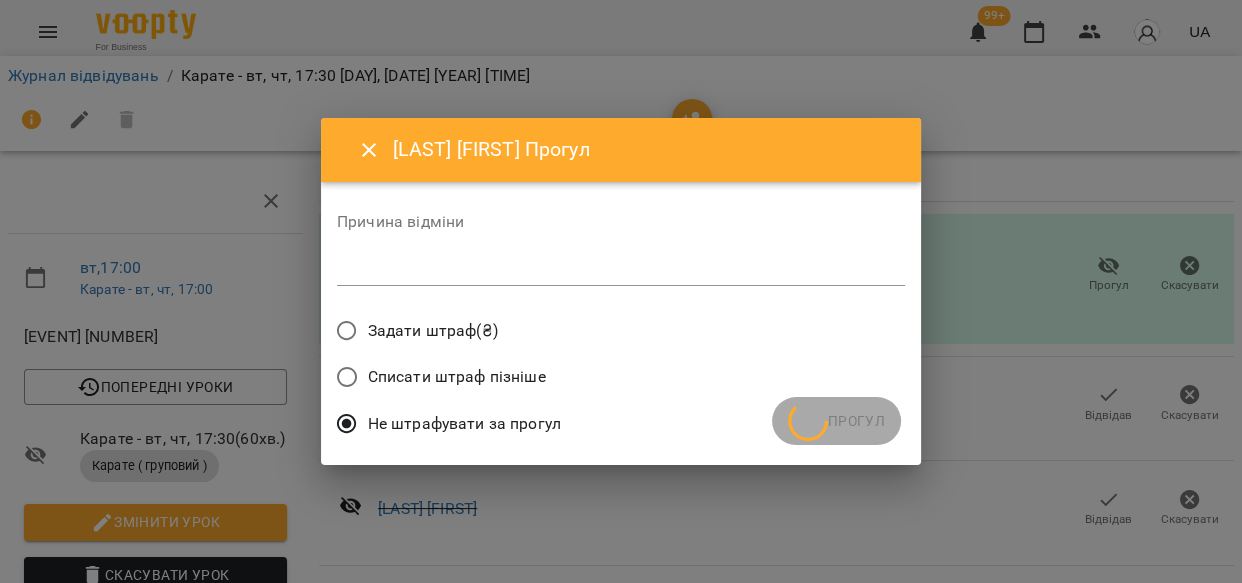 scroll, scrollTop: 4174, scrollLeft: 0, axis: vertical 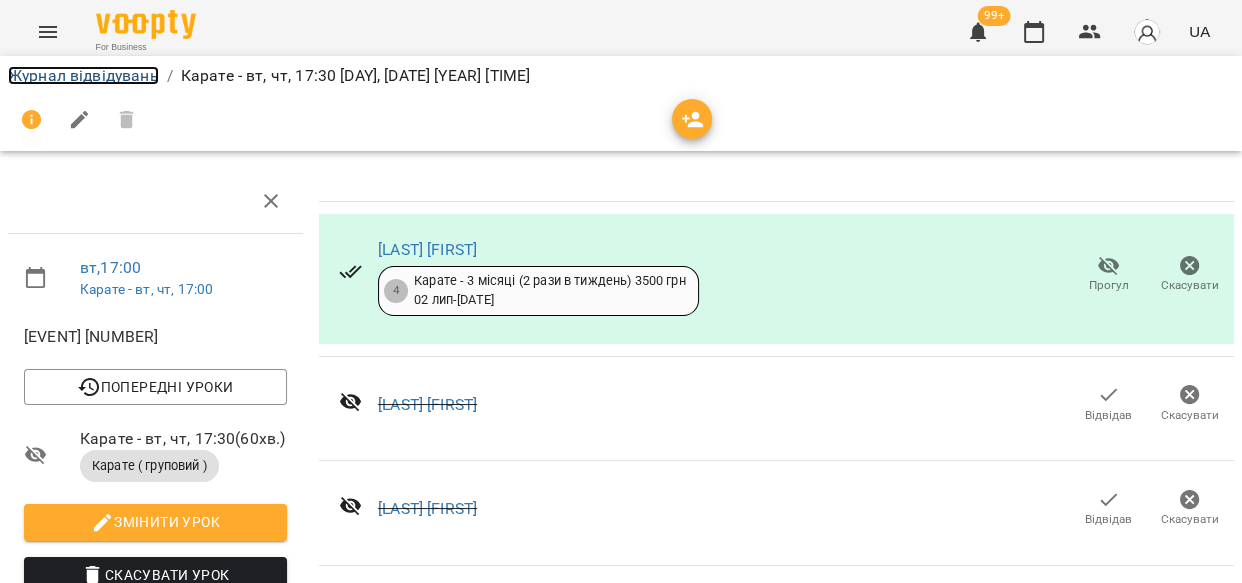 click on "Журнал відвідувань" at bounding box center (83, 75) 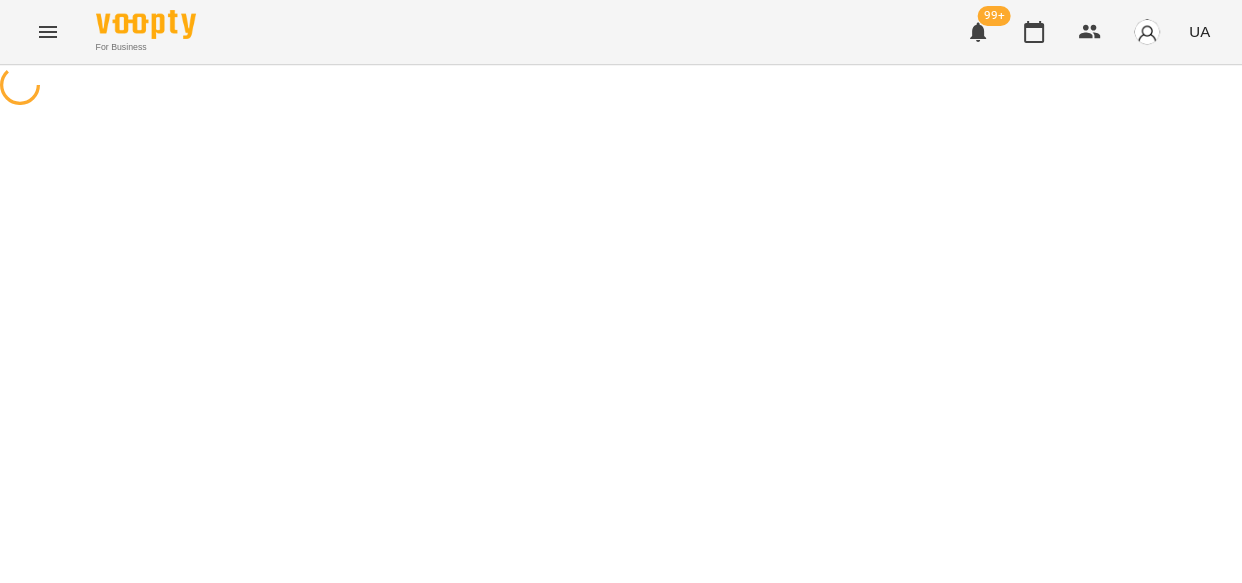 scroll, scrollTop: 0, scrollLeft: 0, axis: both 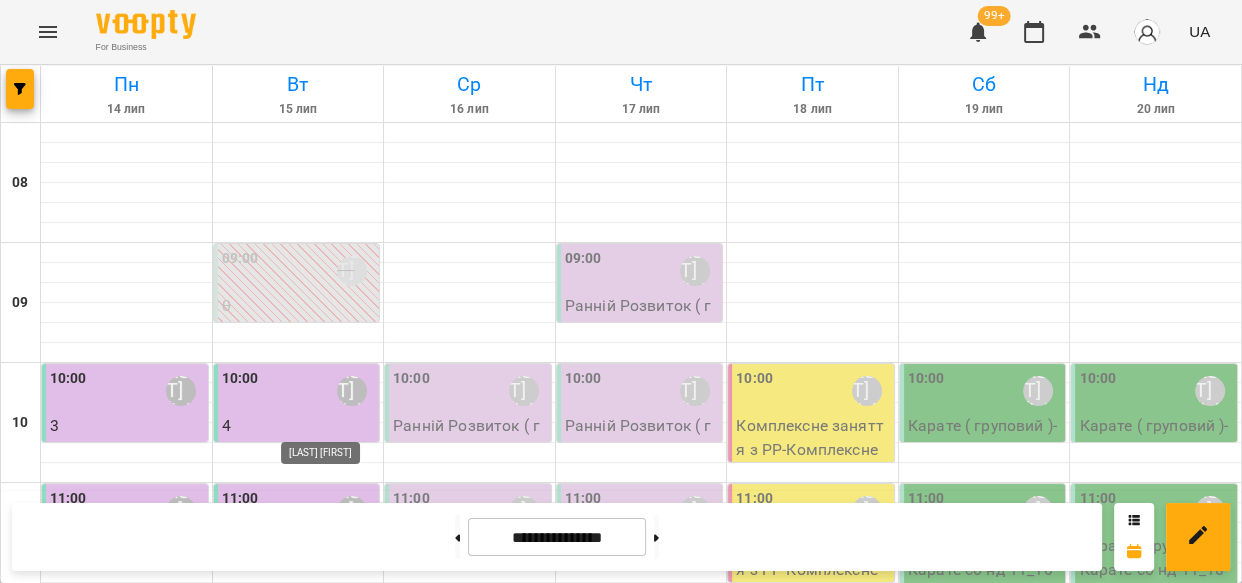 click on "[LAST] [FIRST]" at bounding box center [328, 1318] 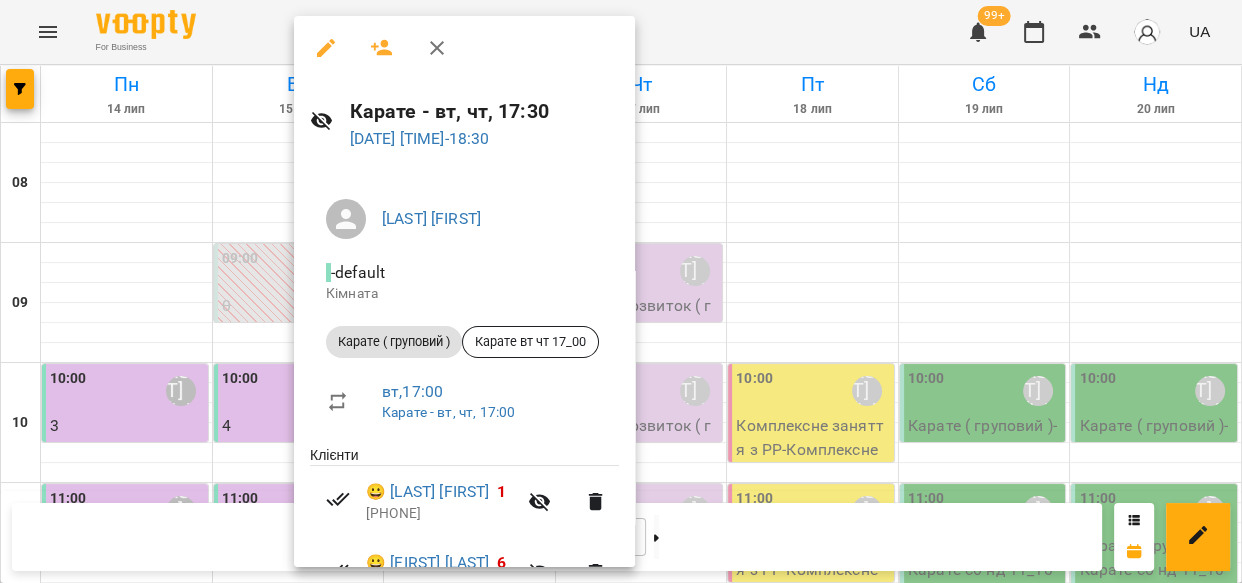 click 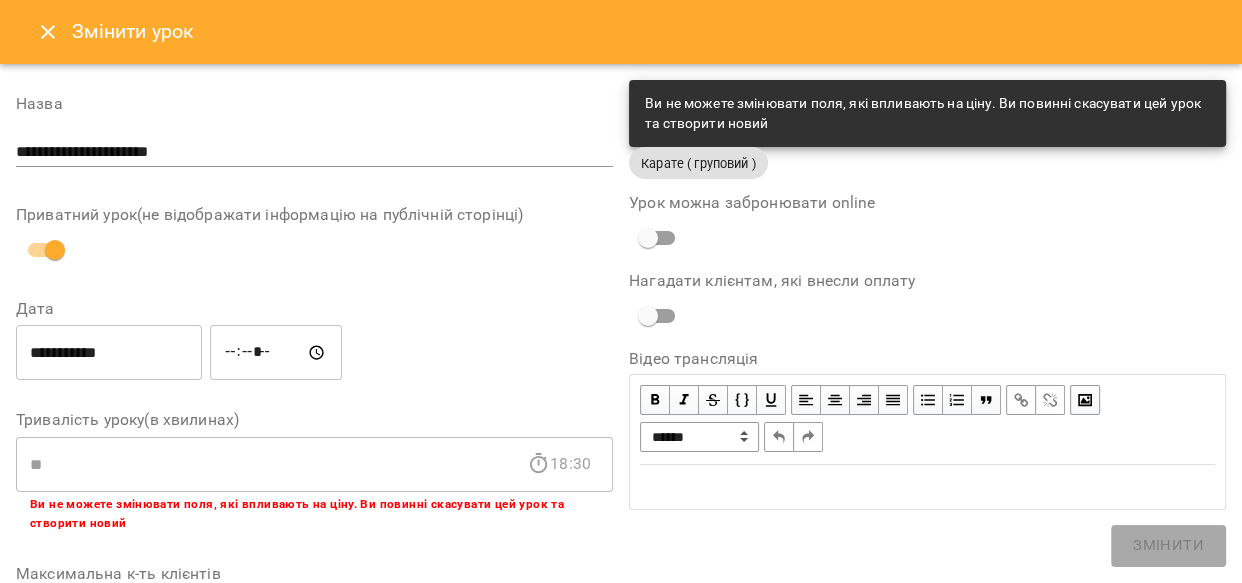 click 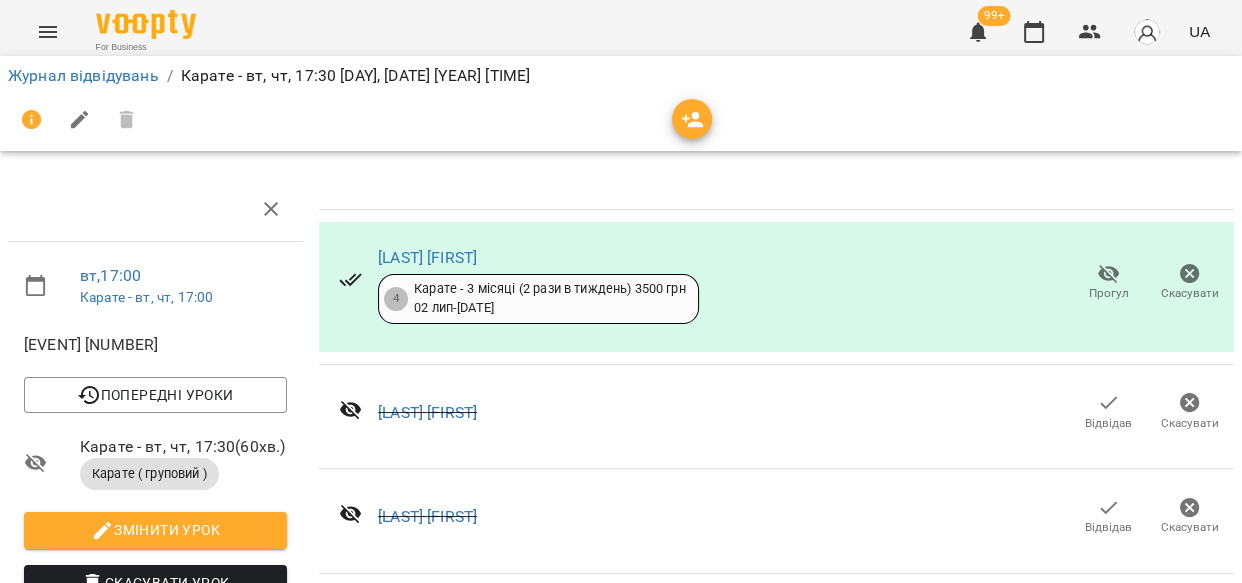 click 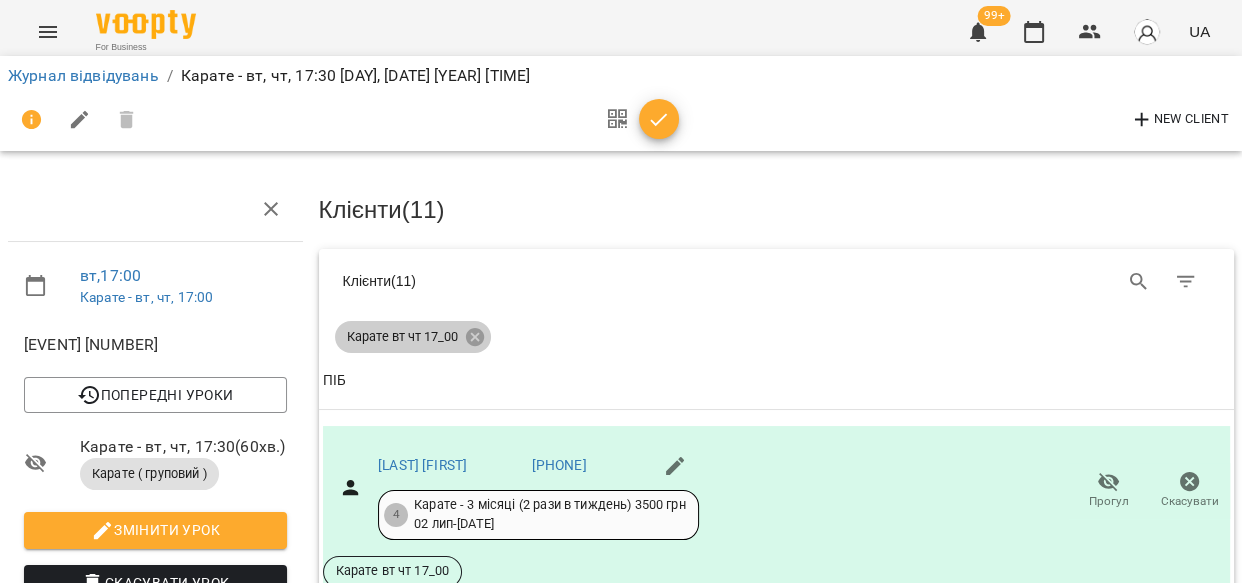 click 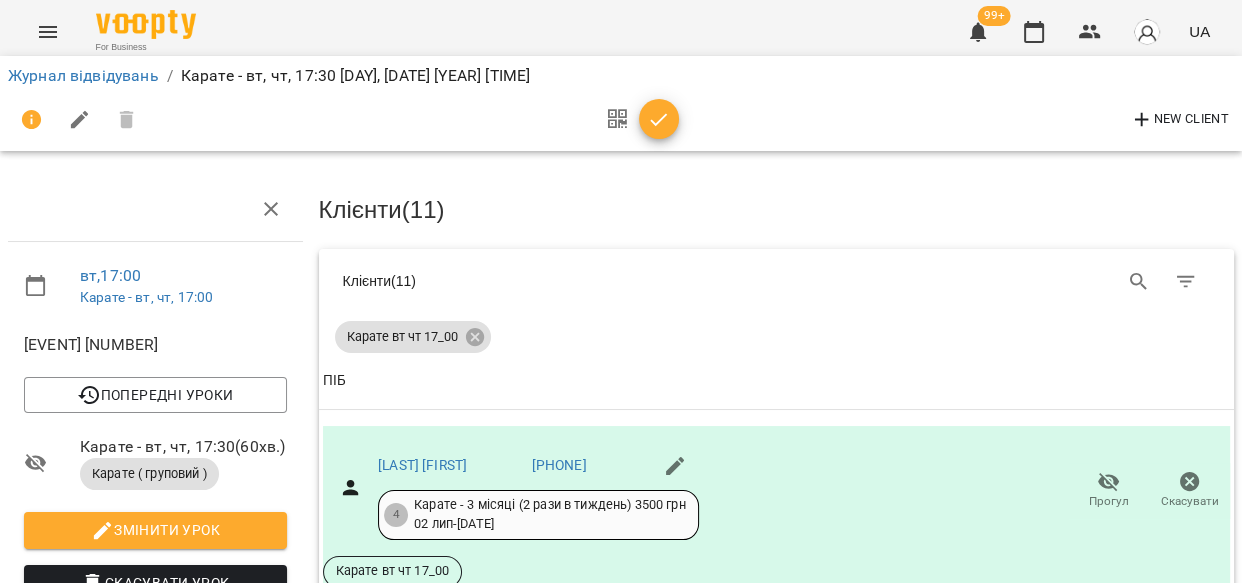 click on "ПІБ" at bounding box center (777, 381) 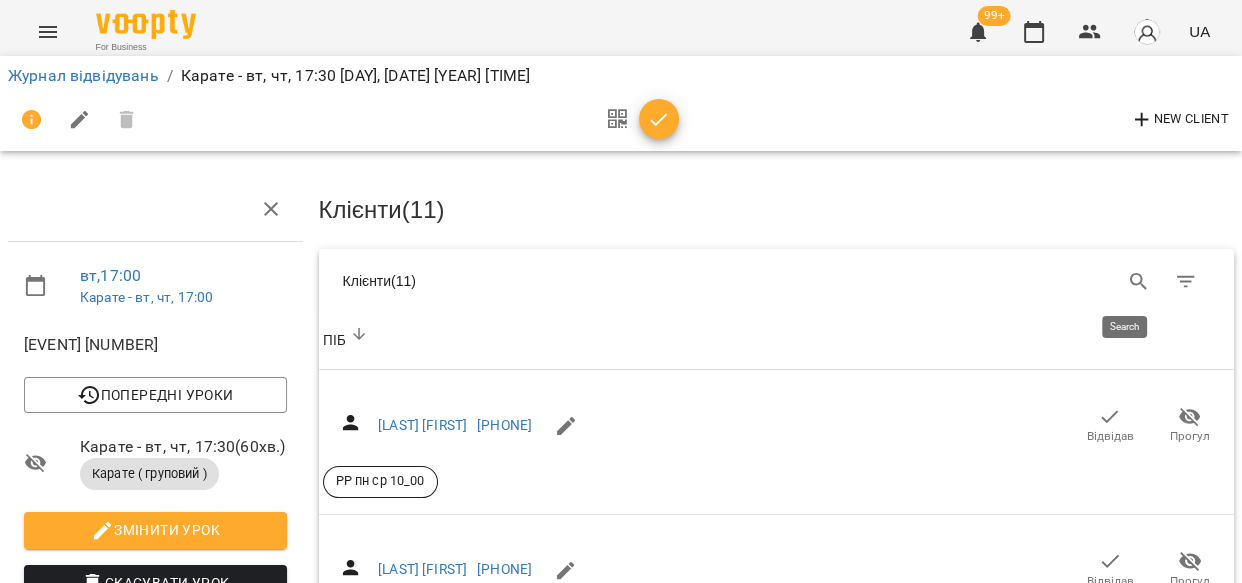 click 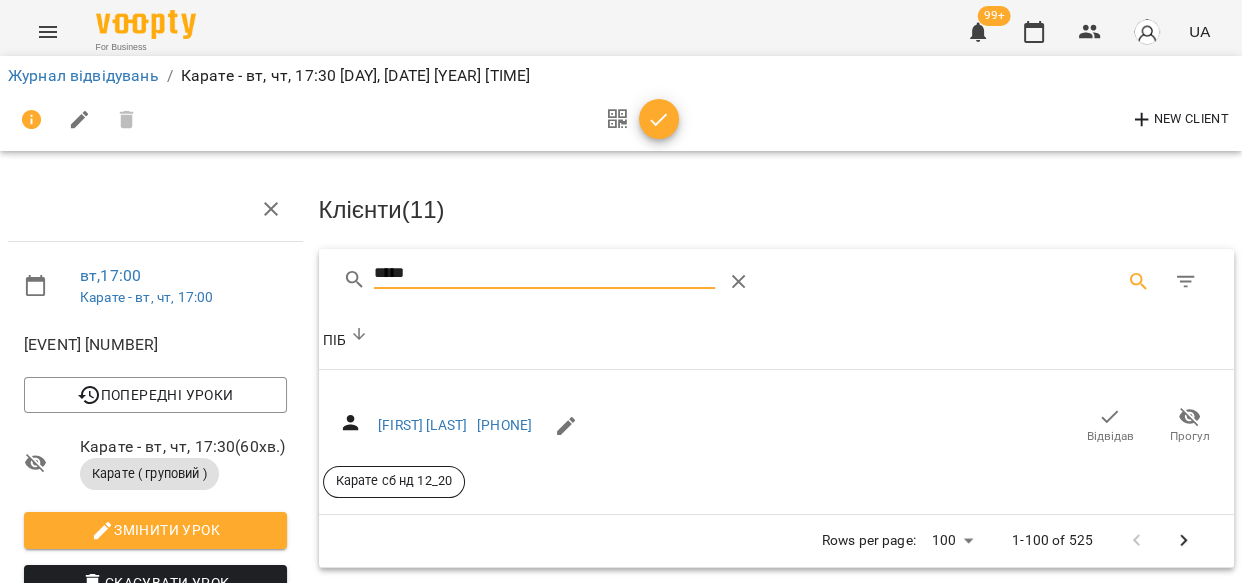 click 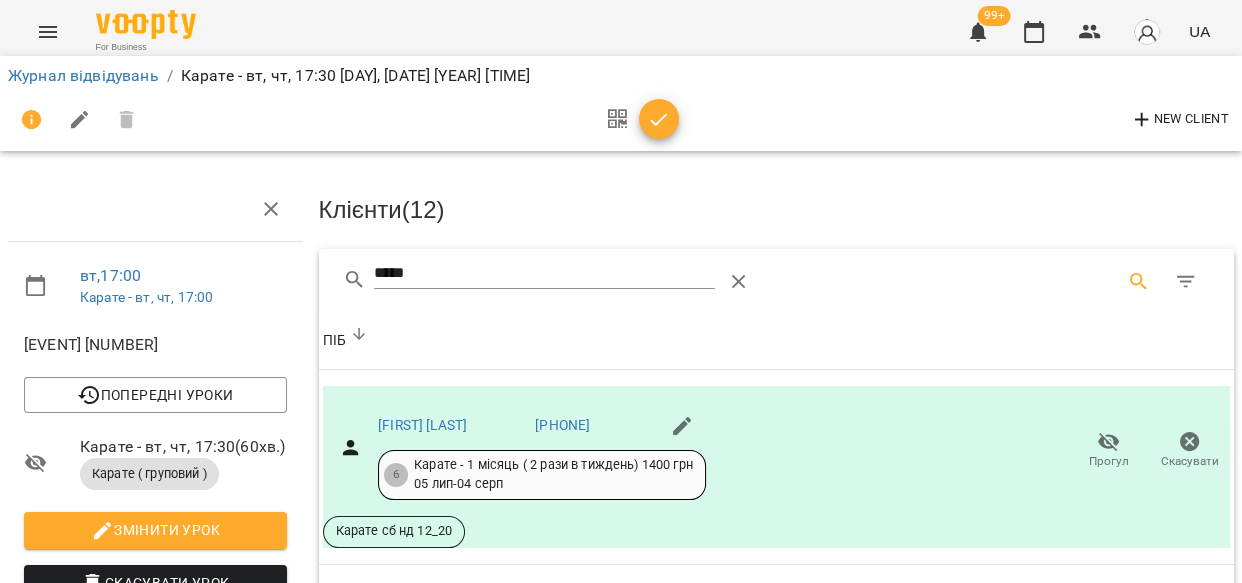 click on "*****" at bounding box center (544, 274) 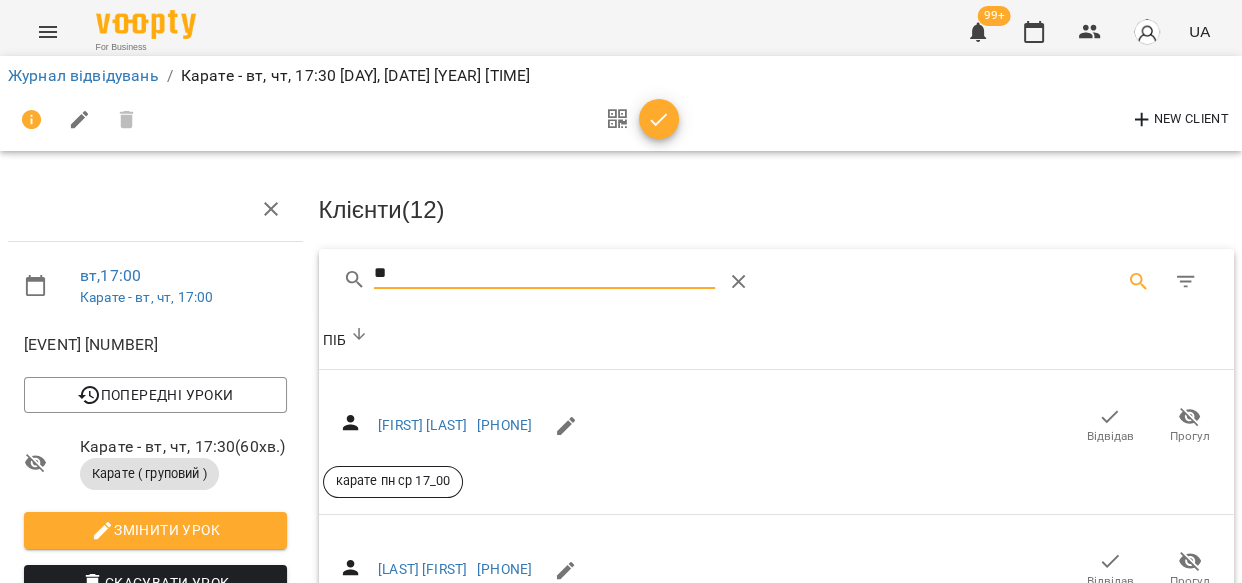 type on "*" 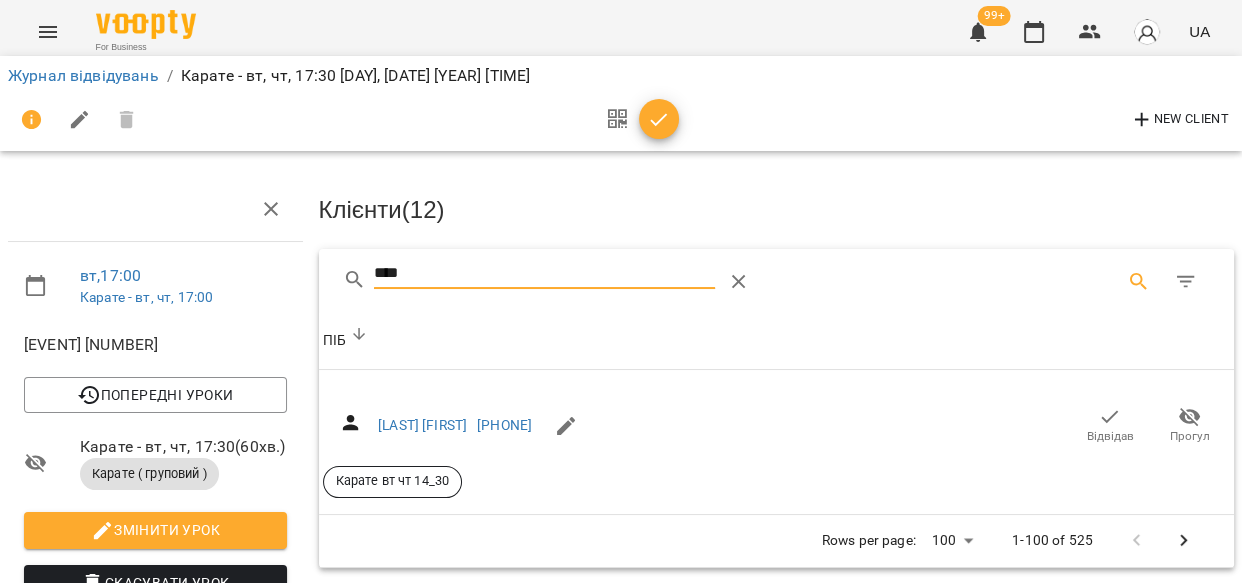 type on "****" 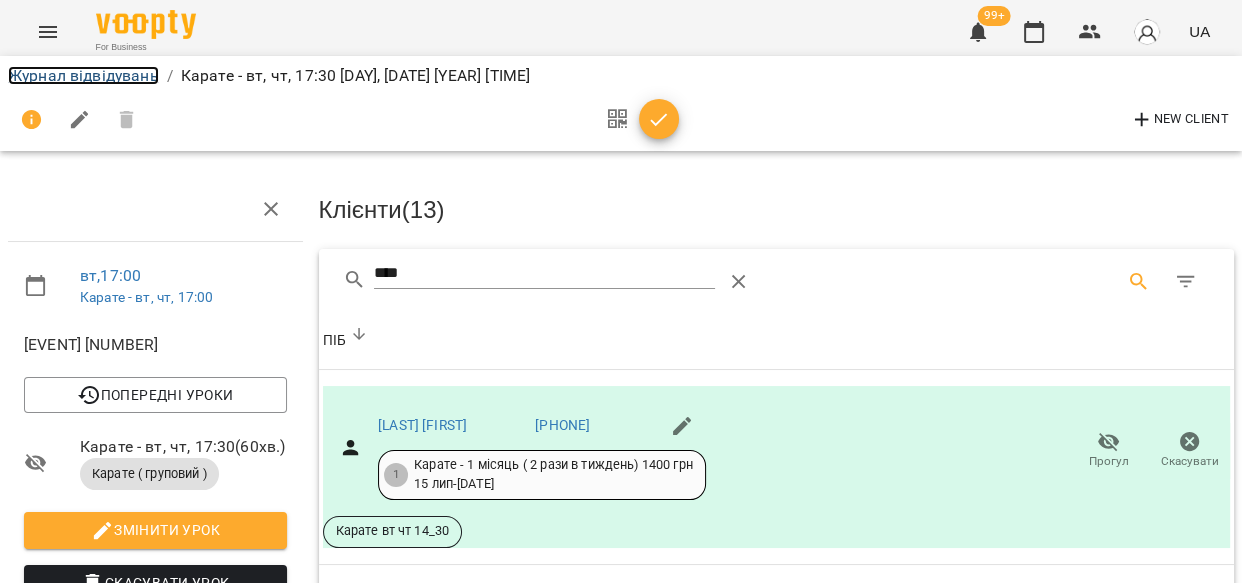 click on "Журнал відвідувань" at bounding box center [83, 75] 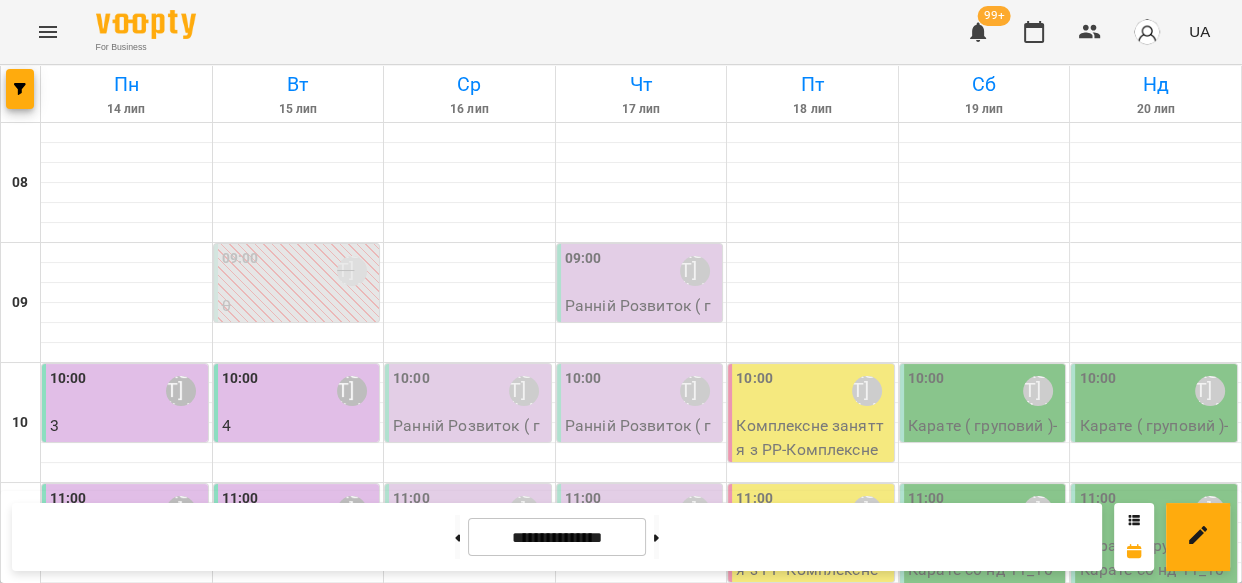 scroll, scrollTop: 1068, scrollLeft: 0, axis: vertical 